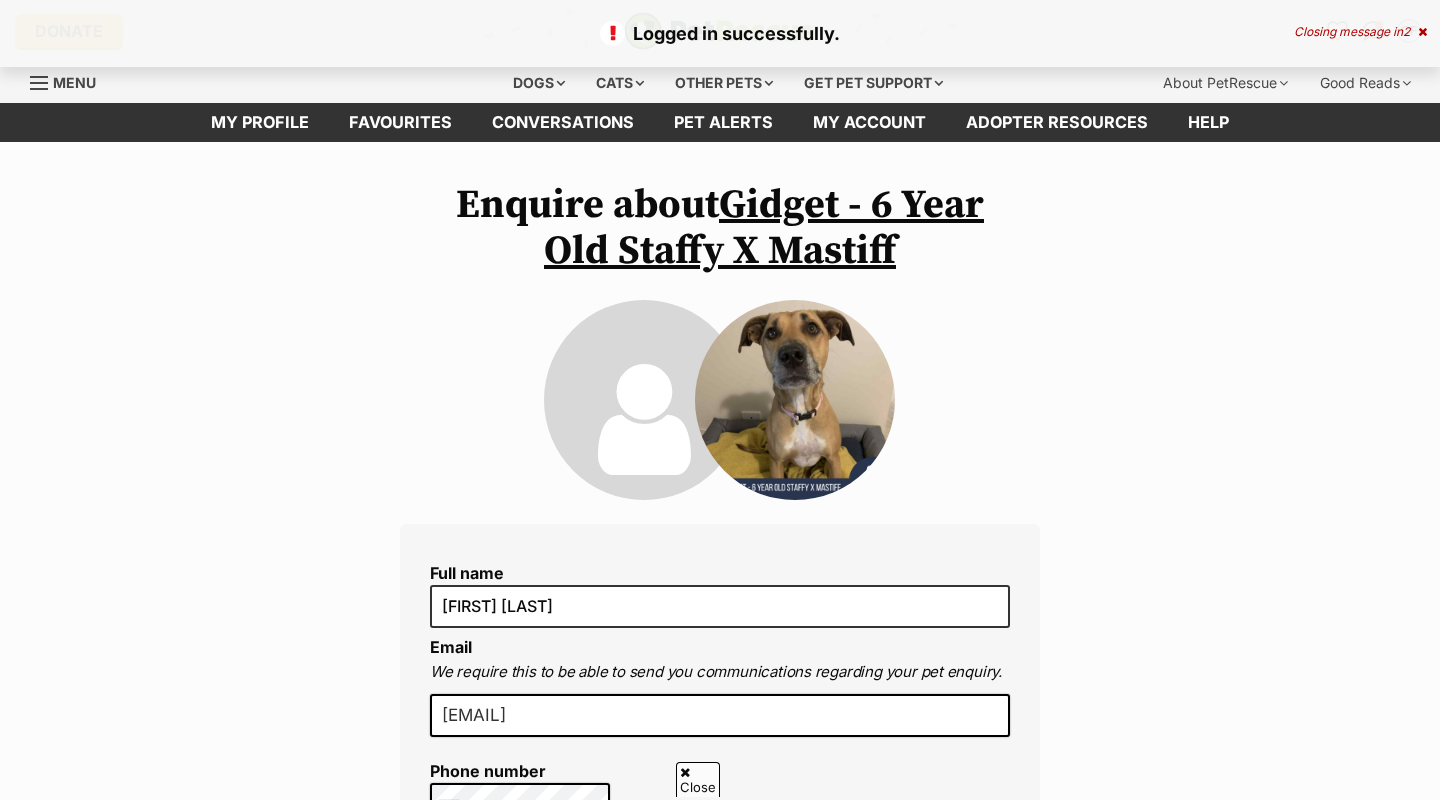 scroll, scrollTop: 406, scrollLeft: 0, axis: vertical 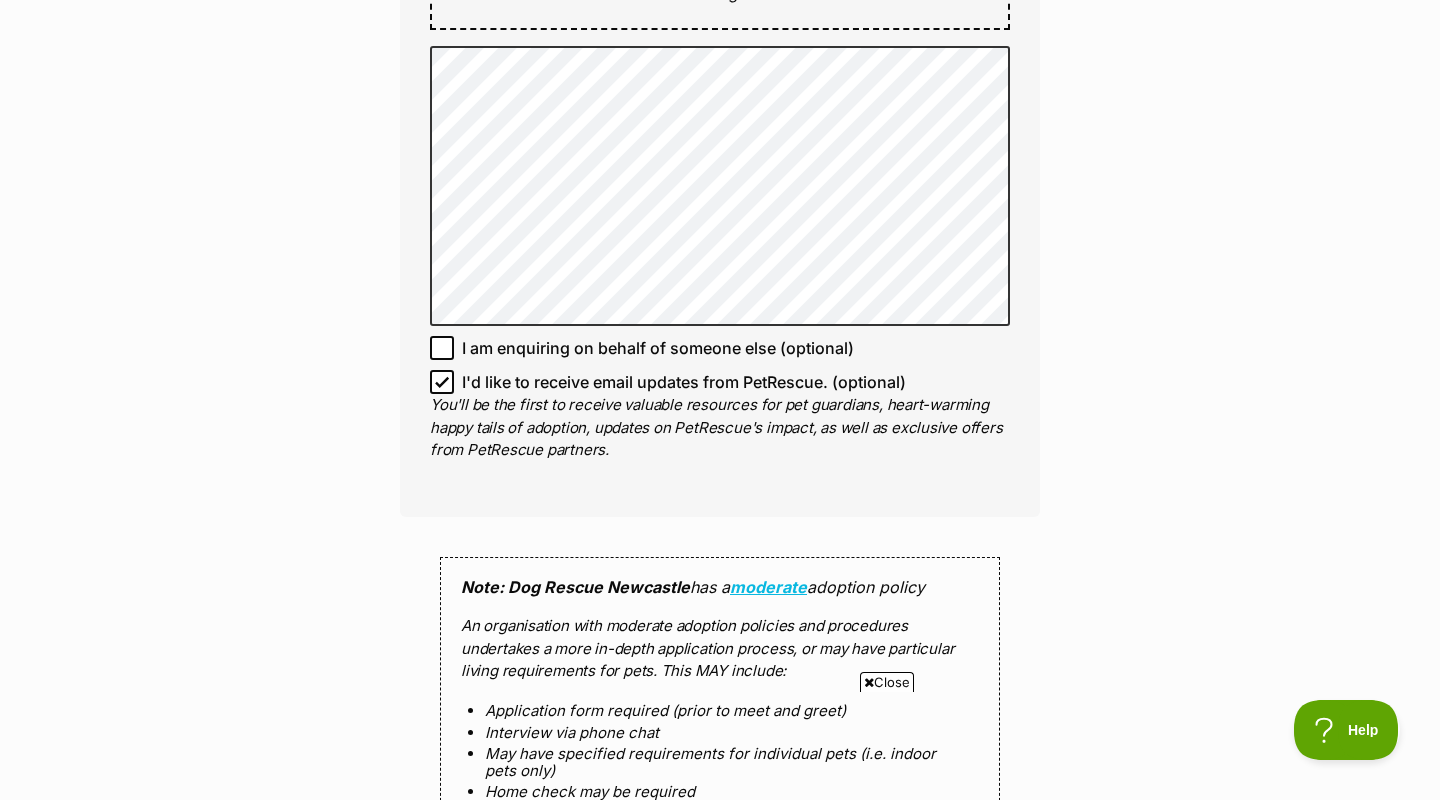 click 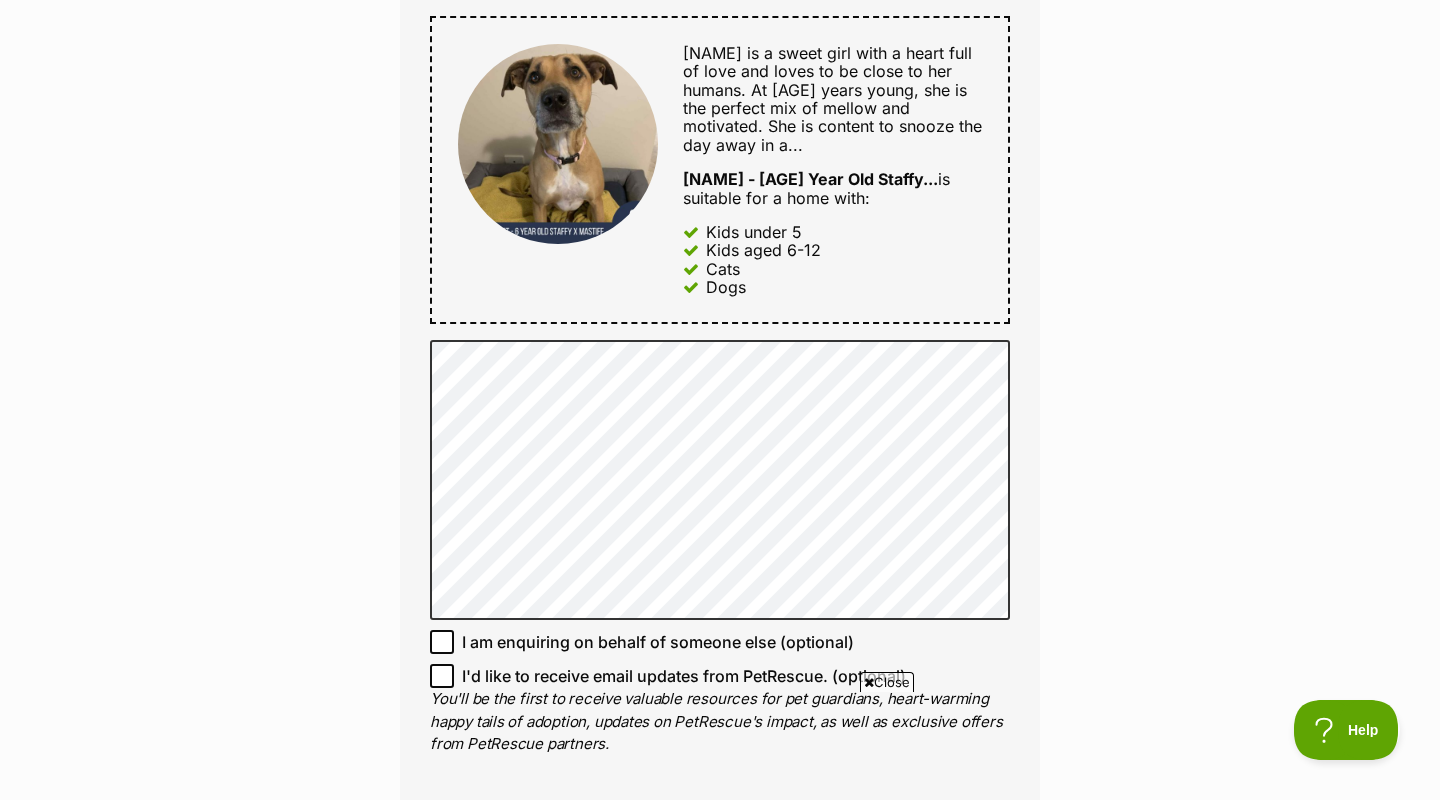 scroll, scrollTop: 1011, scrollLeft: 0, axis: vertical 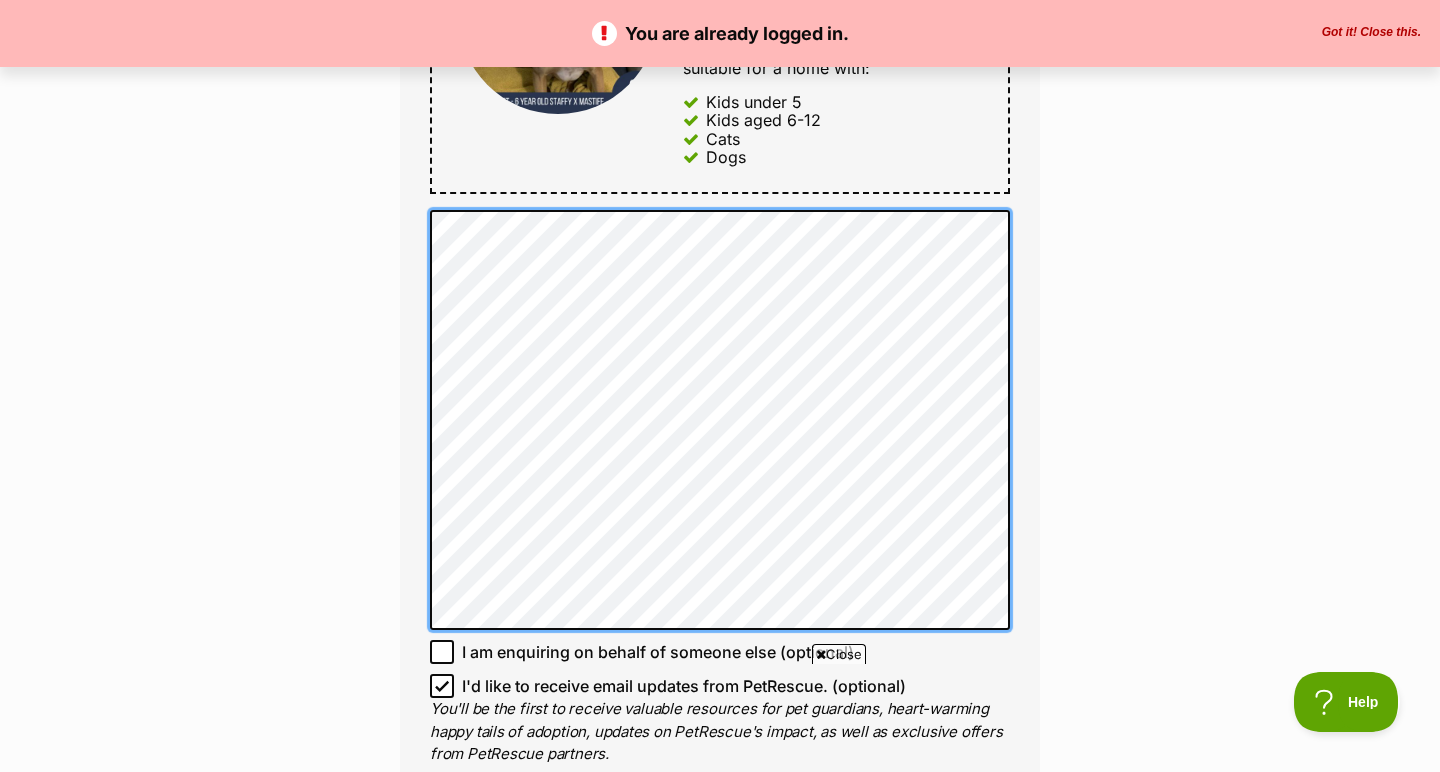 click on "Full name Grace Fortune
Email
We require this to be able to send you communications regarding your pet enquiry.
graceemilyfj@outlook.com
Phone number United States +1 United Kingdom +44 Afghanistan (‫افغانستان‬‎) +93 Albania (Shqipëri) +355 Algeria (‫الجزائر‬‎) +213 American Samoa +1684 Andorra +376 Angola +244 Anguilla +1264 Antigua and Barbuda +1268 Argentina +54 Armenia (Հայաստան) +374 Aruba +297 Australia +61 Austria (Österreich) +43 Azerbaijan (Azərbaycan) +994 Bahamas +1242 Bahrain (‫البحرين‬‎) +973 Bangladesh (বাংলাদেশ) +880 Barbados +1246 Belarus (Беларусь) +375 Belgium (België) +32 Belize +501 Benin (Bénin) +229 Bermuda +1441 Bhutan (འབྲུག) +975 Bolivia +591 Bosnia and Herzegovina (Босна и Херцеговина) +387 Botswana +267 Brazil (Brasil) +55 British Indian Ocean Territory +246 British Virgin Islands +1284 Brunei +673 Bulgaria (България) +359 Burkina Faso +226 +257 +855" at bounding box center (720, 87) 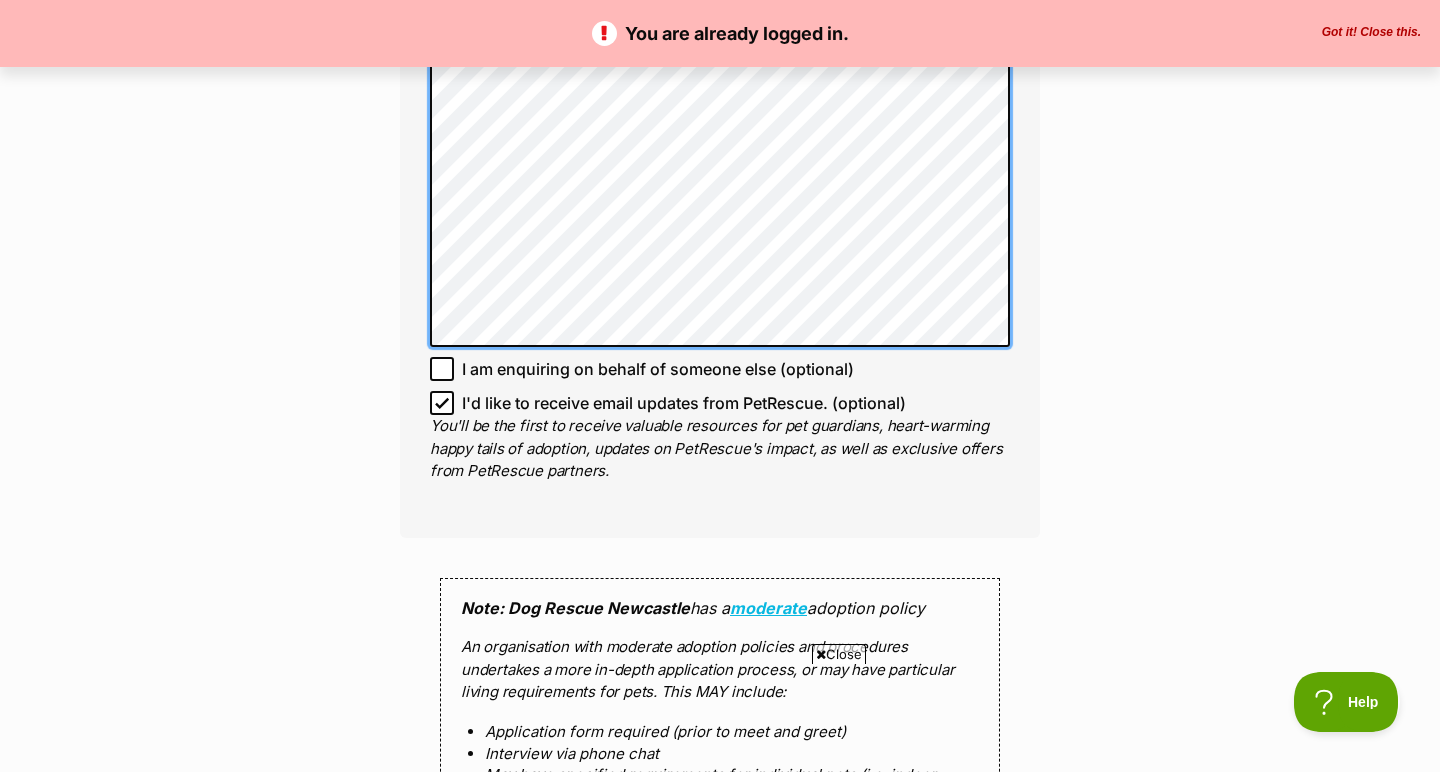 scroll, scrollTop: 1596, scrollLeft: 0, axis: vertical 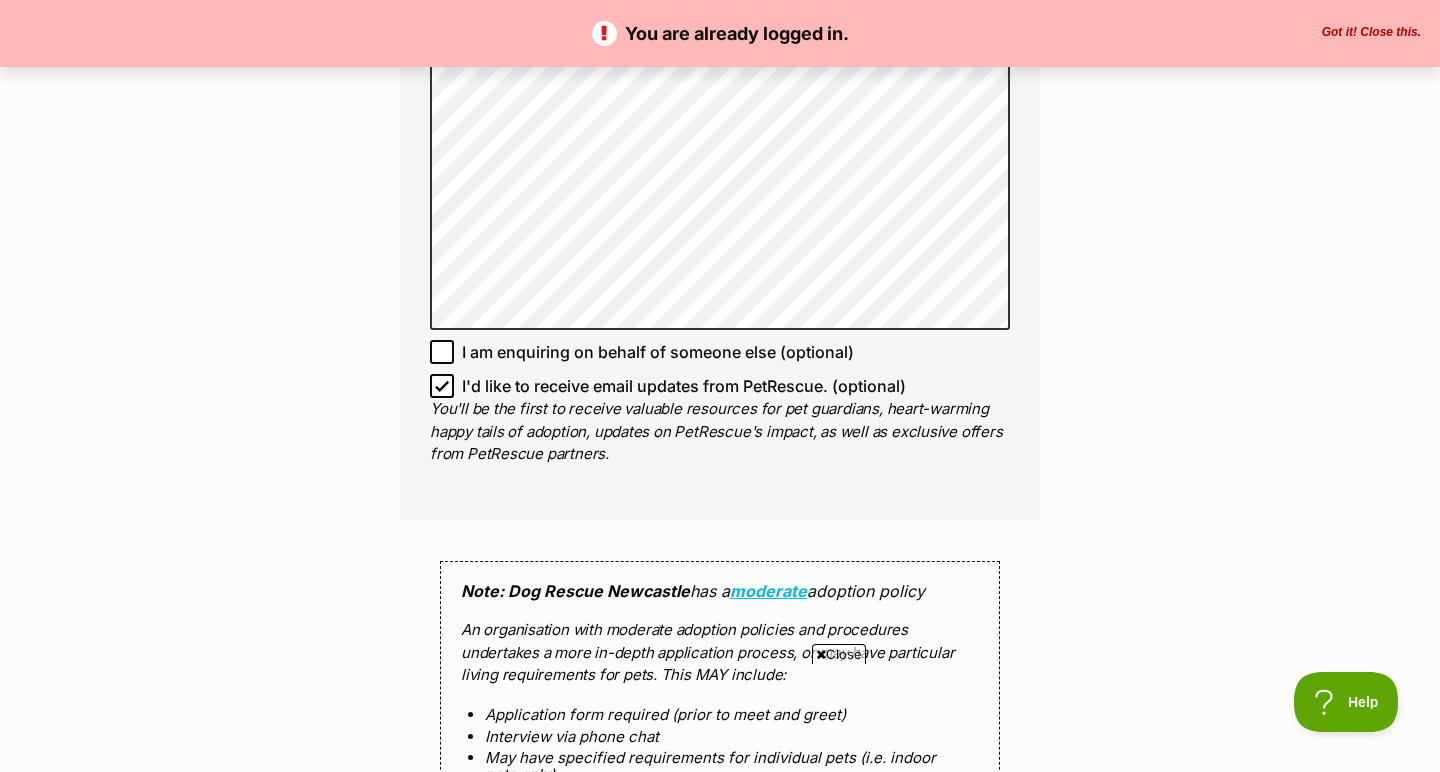 click 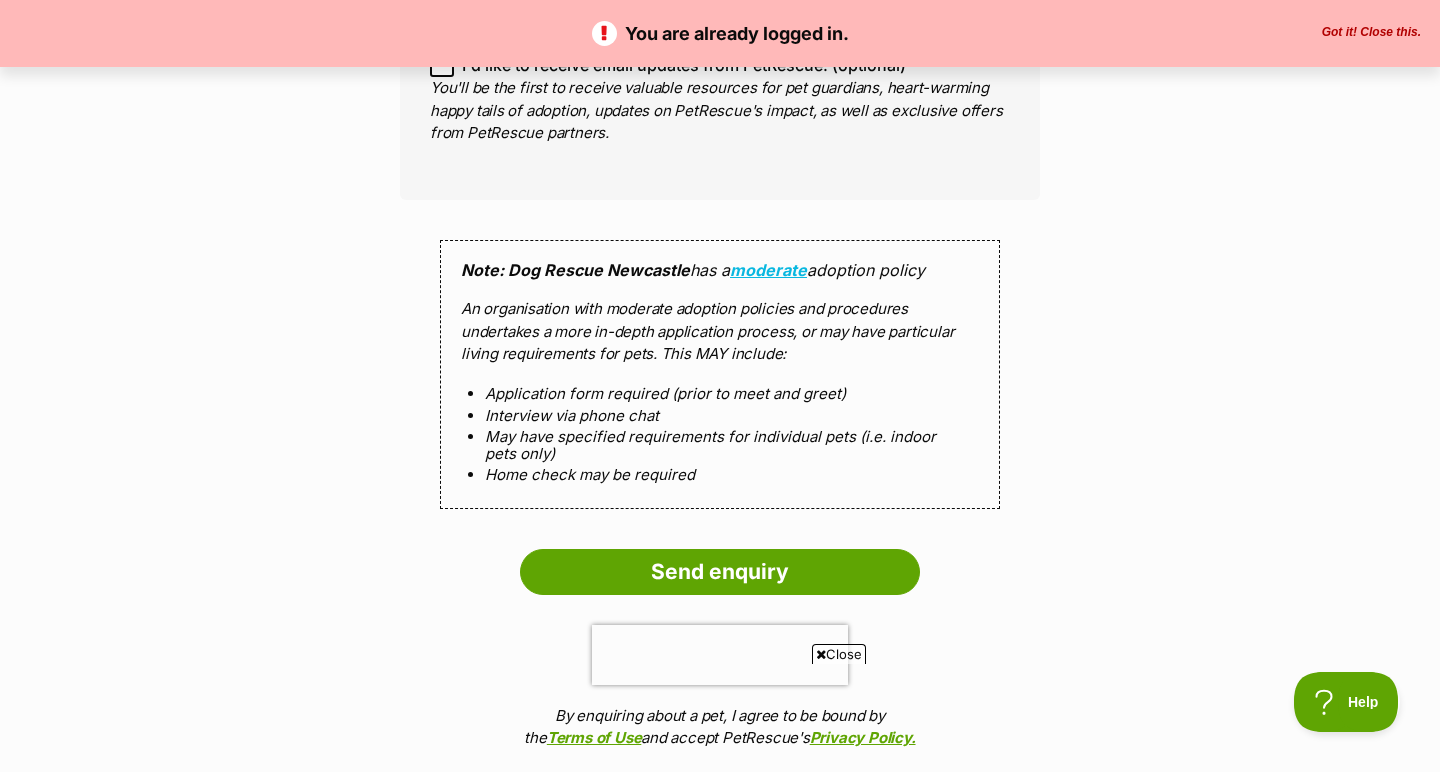 scroll, scrollTop: 1957, scrollLeft: 0, axis: vertical 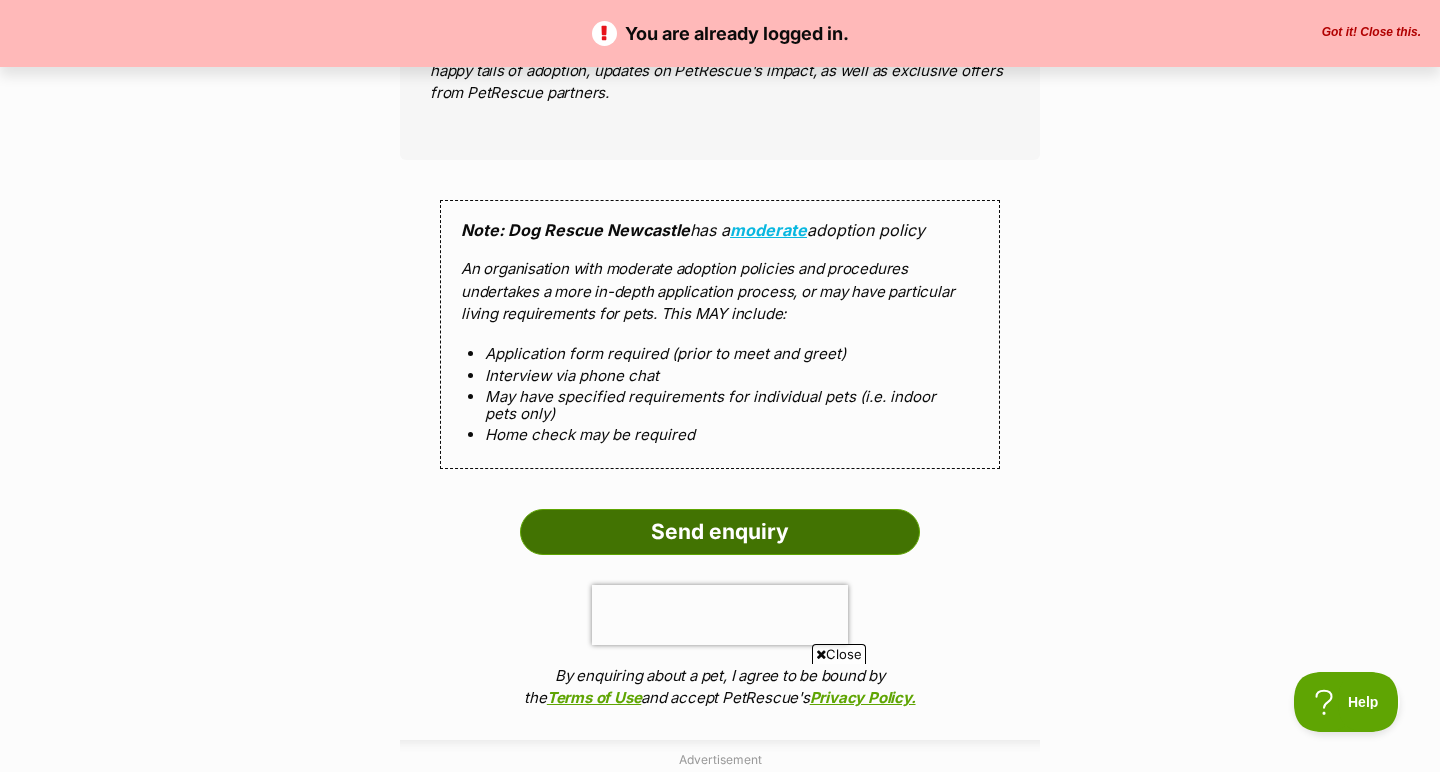 click on "Send enquiry" at bounding box center [720, 532] 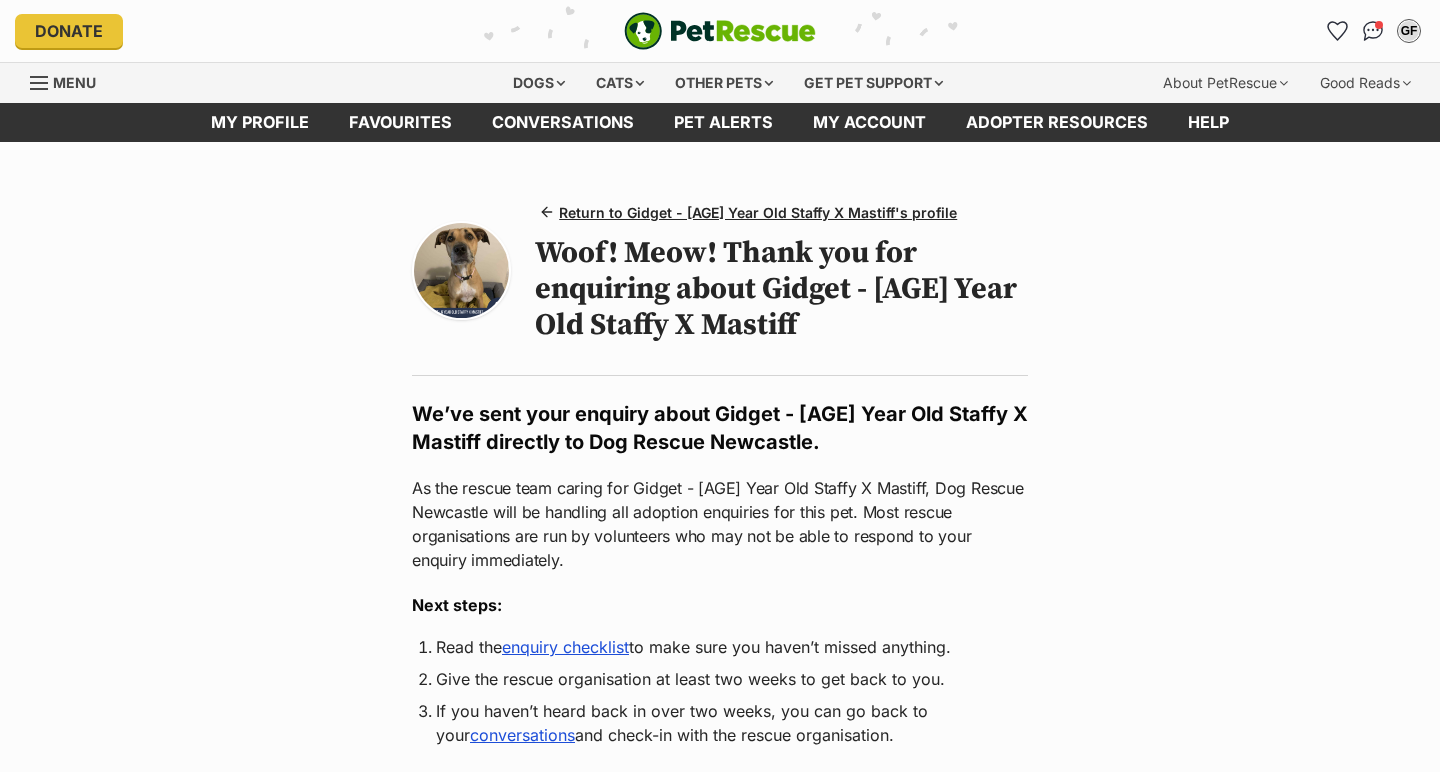 scroll, scrollTop: 0, scrollLeft: 0, axis: both 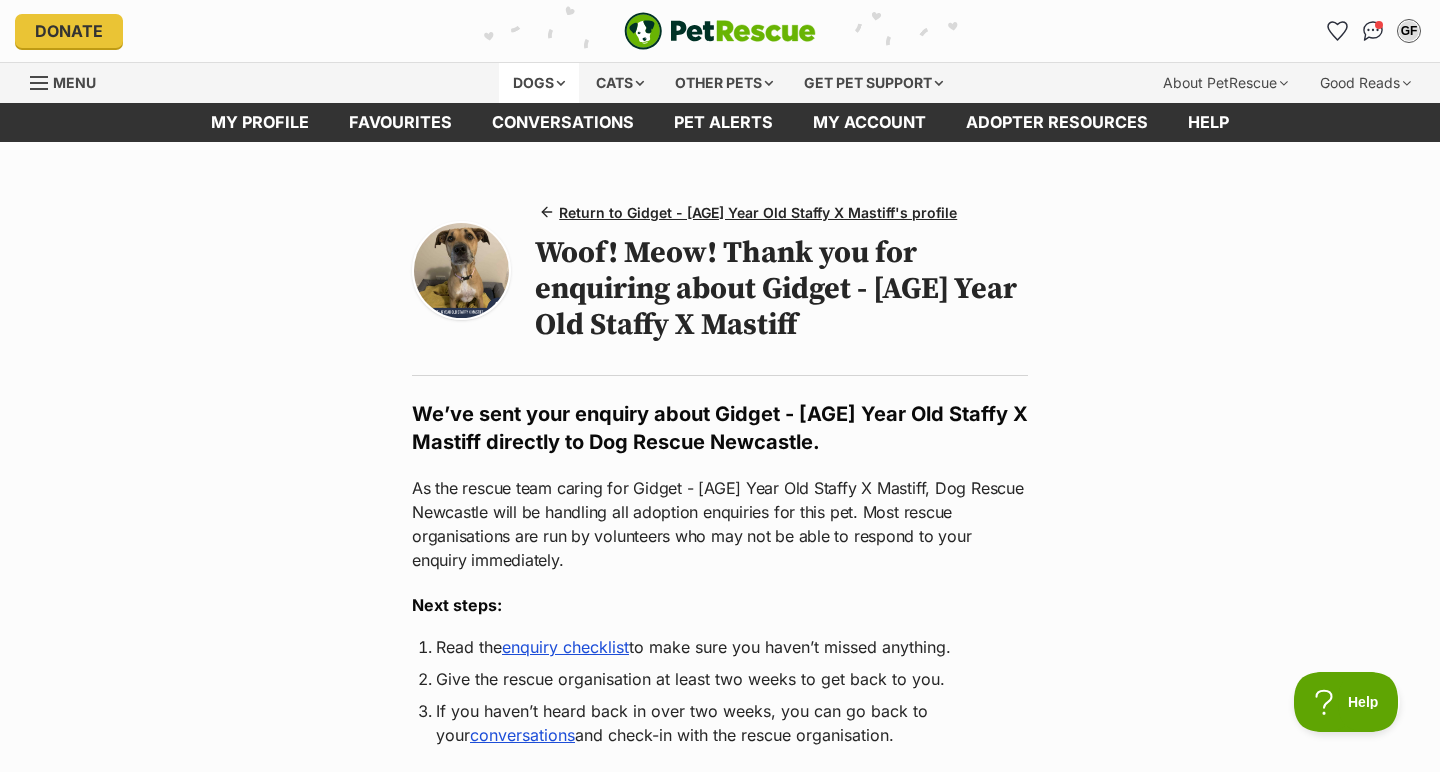 click on "Dogs" at bounding box center [539, 83] 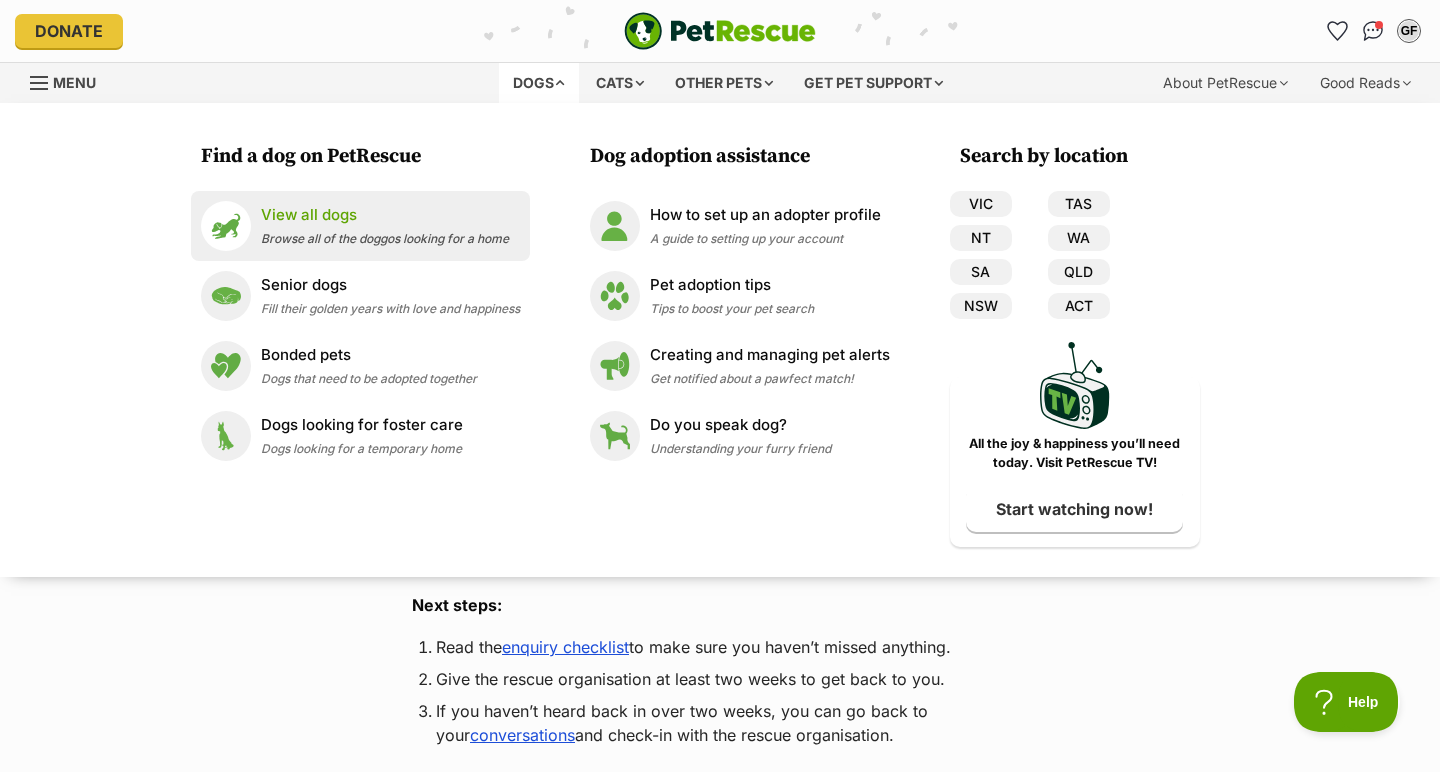click on "View all dogs" at bounding box center (385, 215) 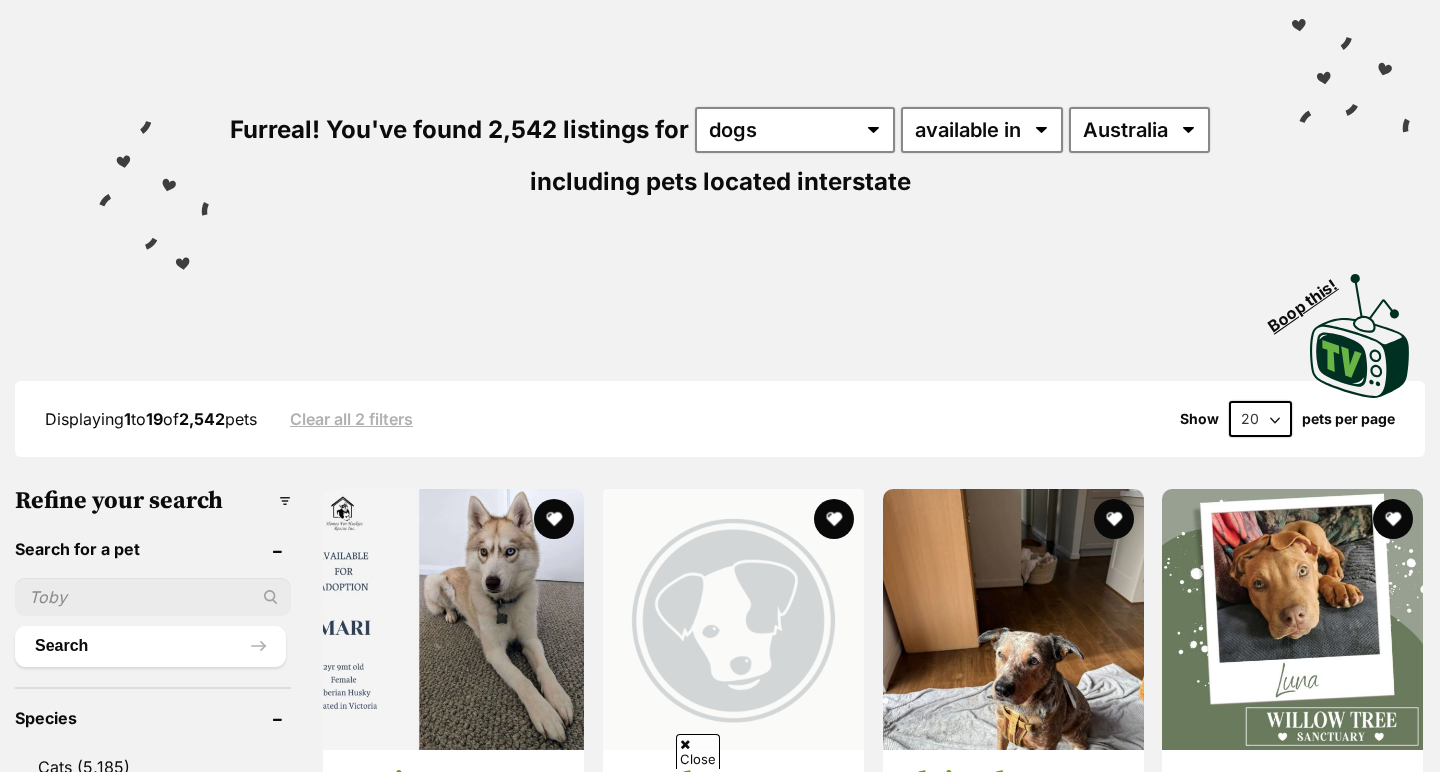 scroll, scrollTop: 158, scrollLeft: 0, axis: vertical 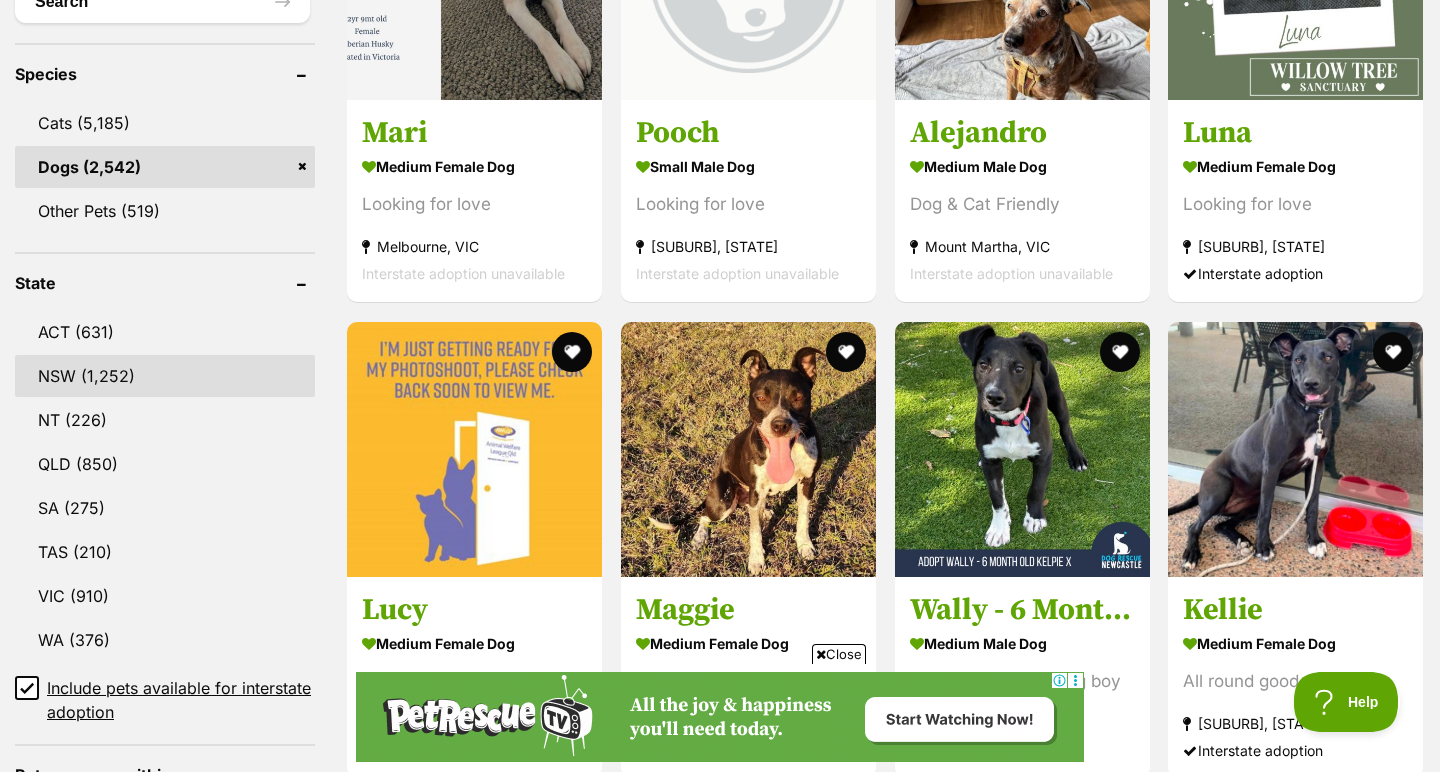 click on "NSW (1,252)" at bounding box center (165, 376) 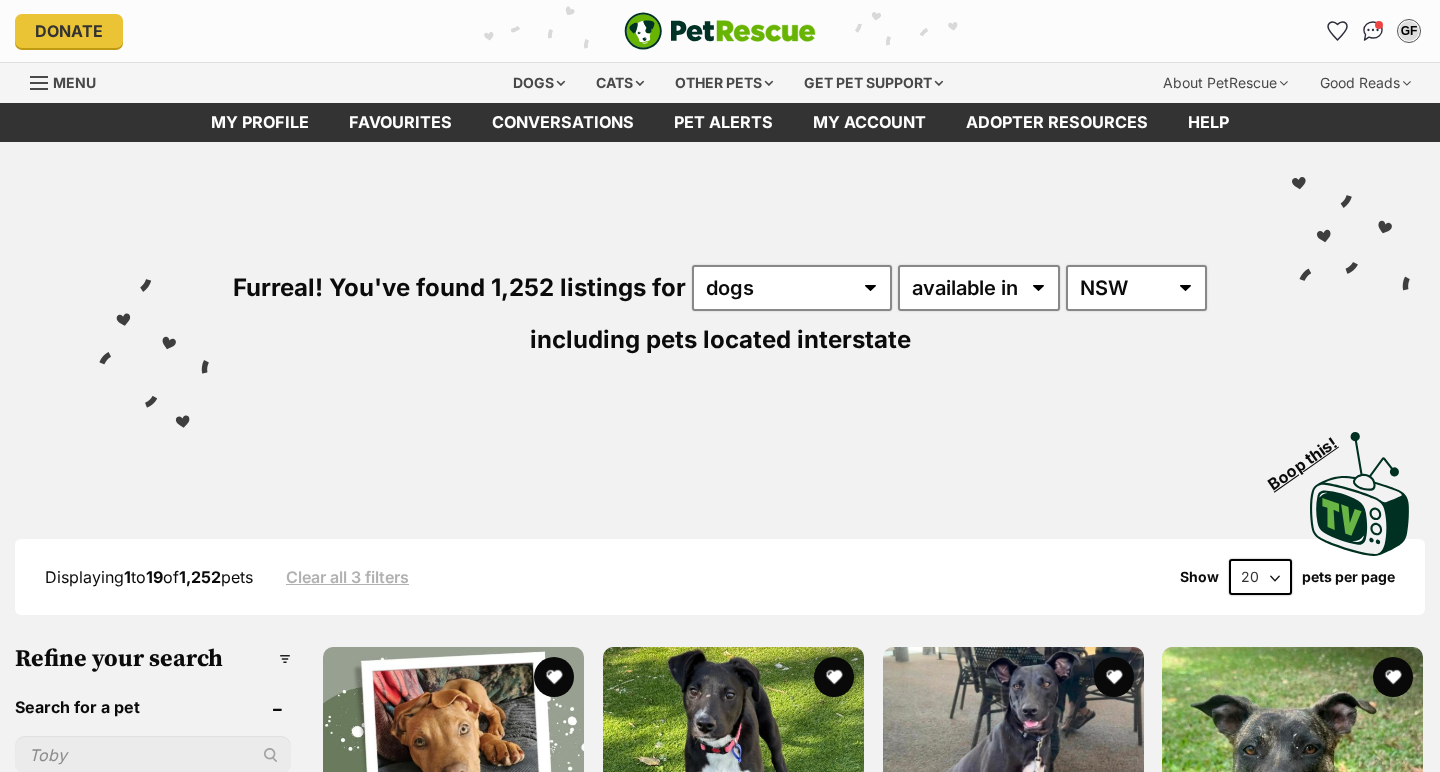 scroll, scrollTop: 0, scrollLeft: 0, axis: both 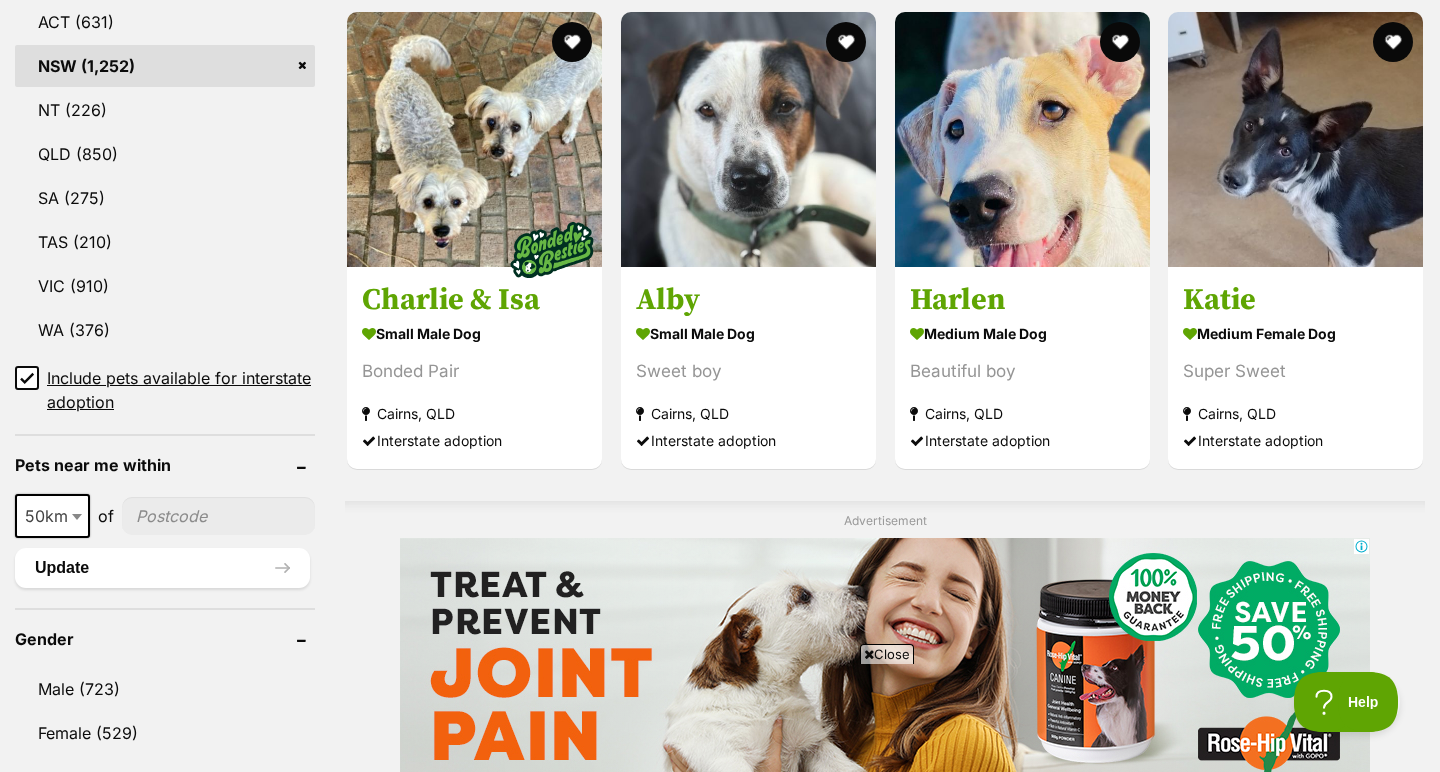 click 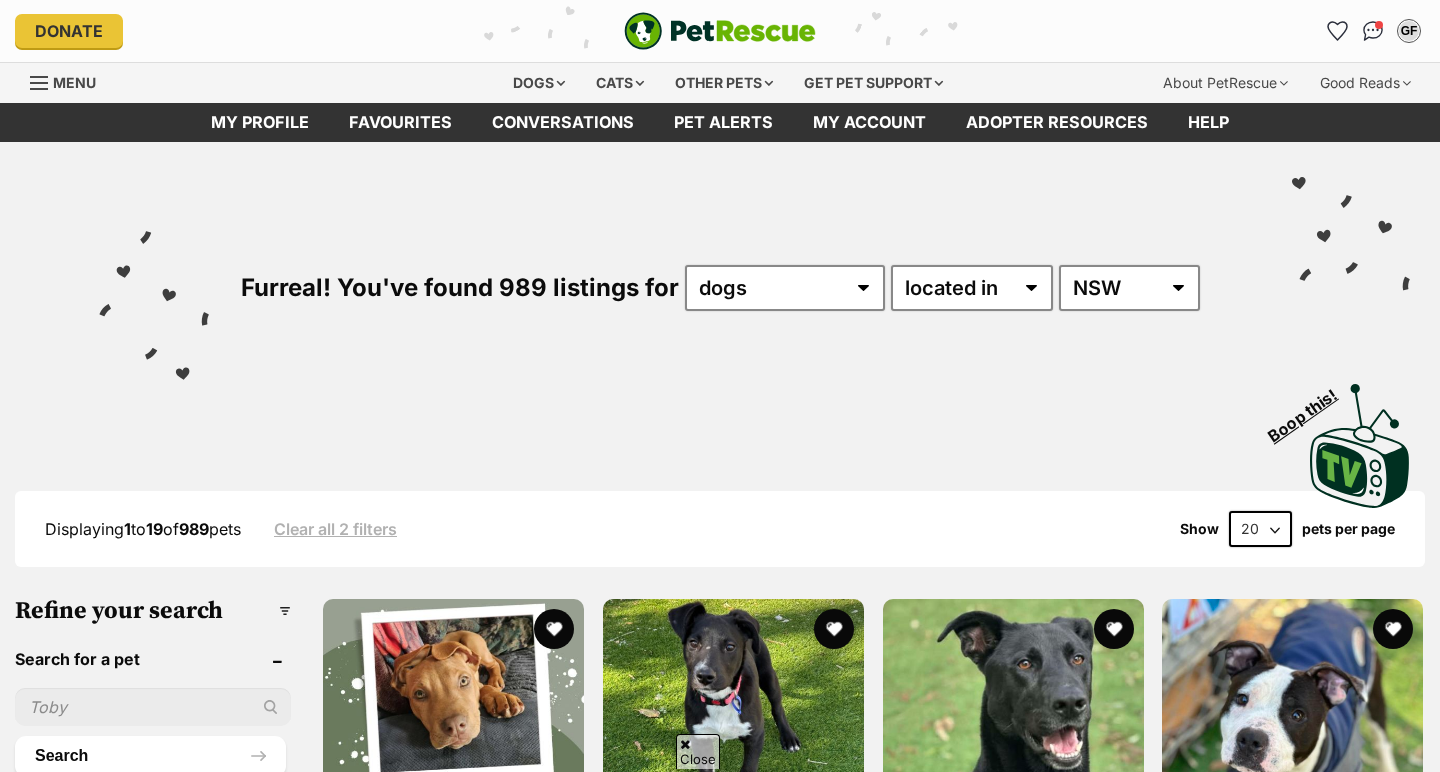 scroll, scrollTop: 354, scrollLeft: 0, axis: vertical 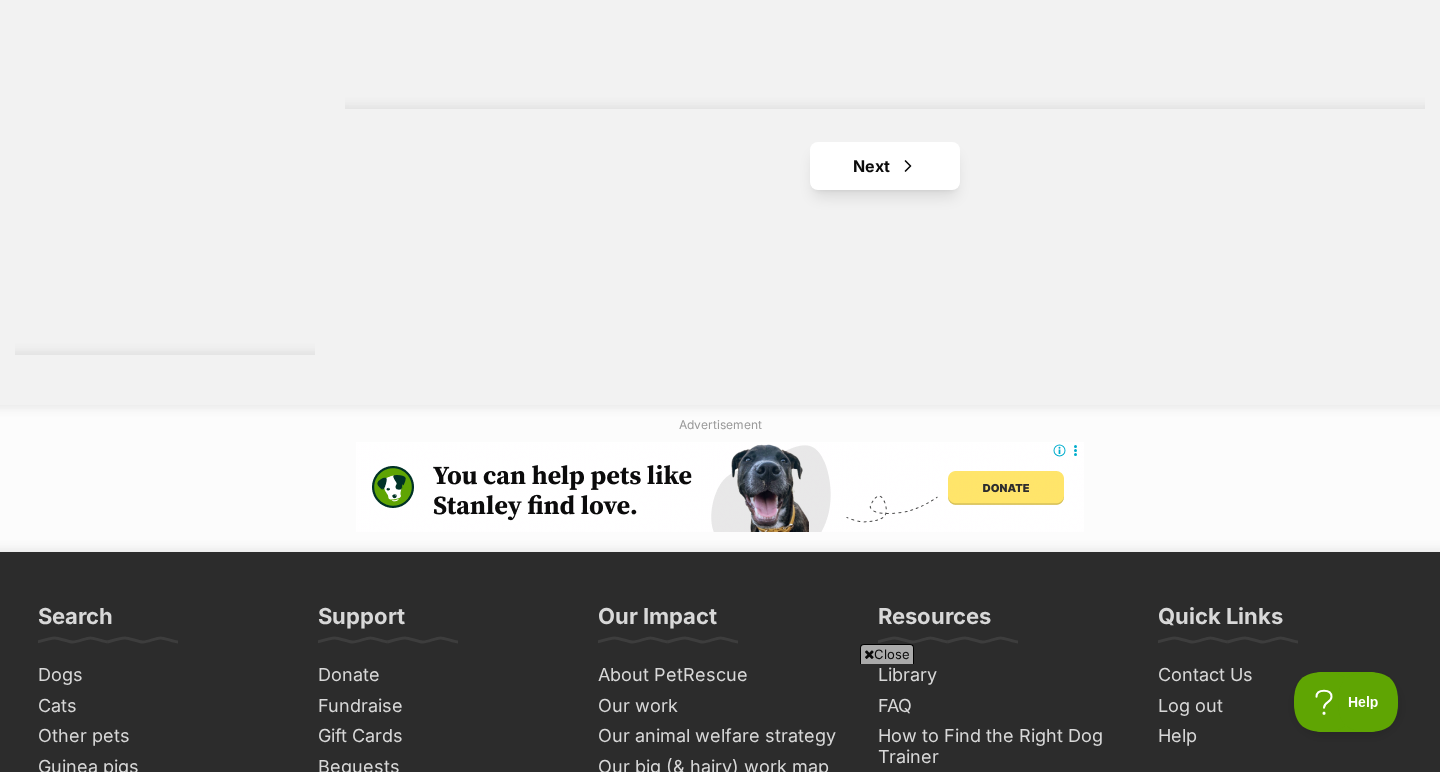 click on "Next" at bounding box center (885, 166) 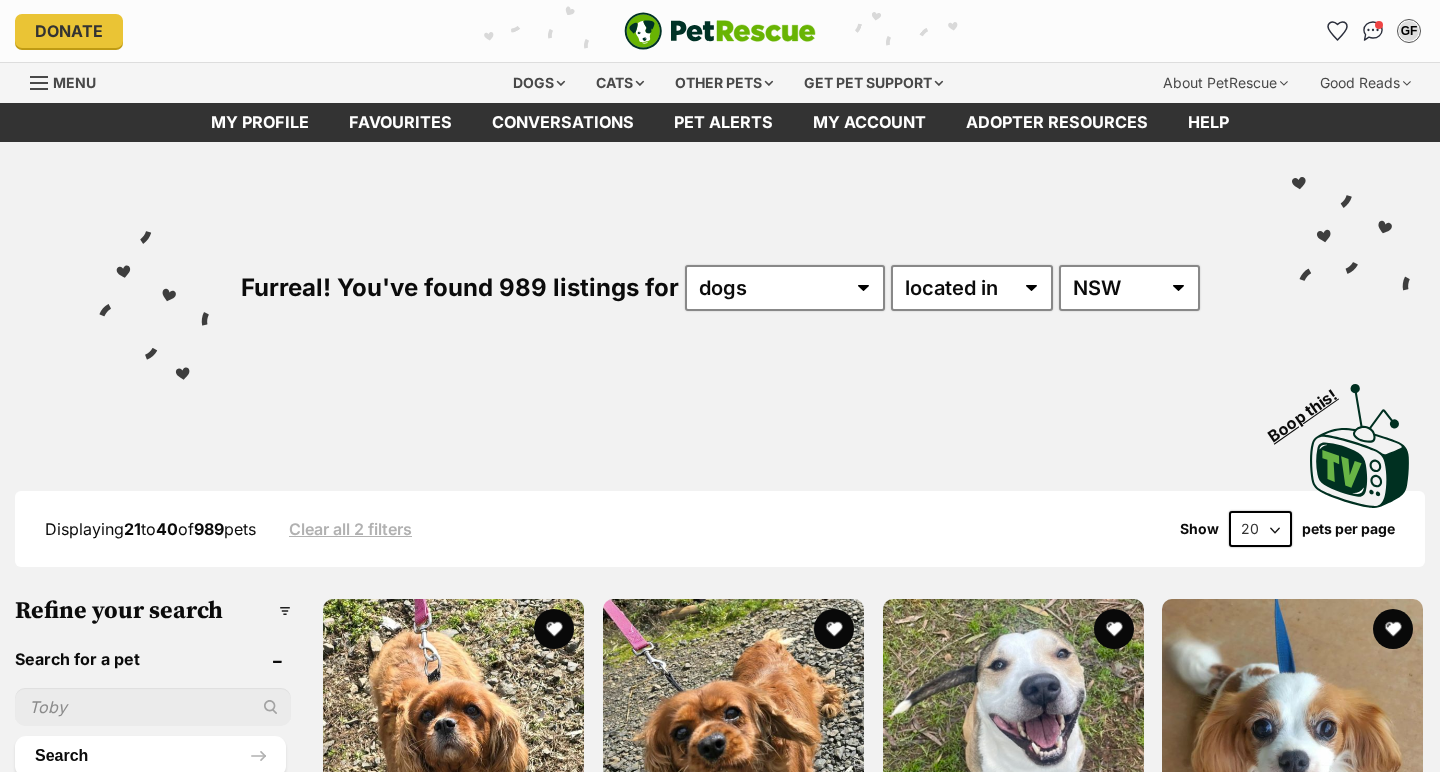 scroll, scrollTop: 0, scrollLeft: 0, axis: both 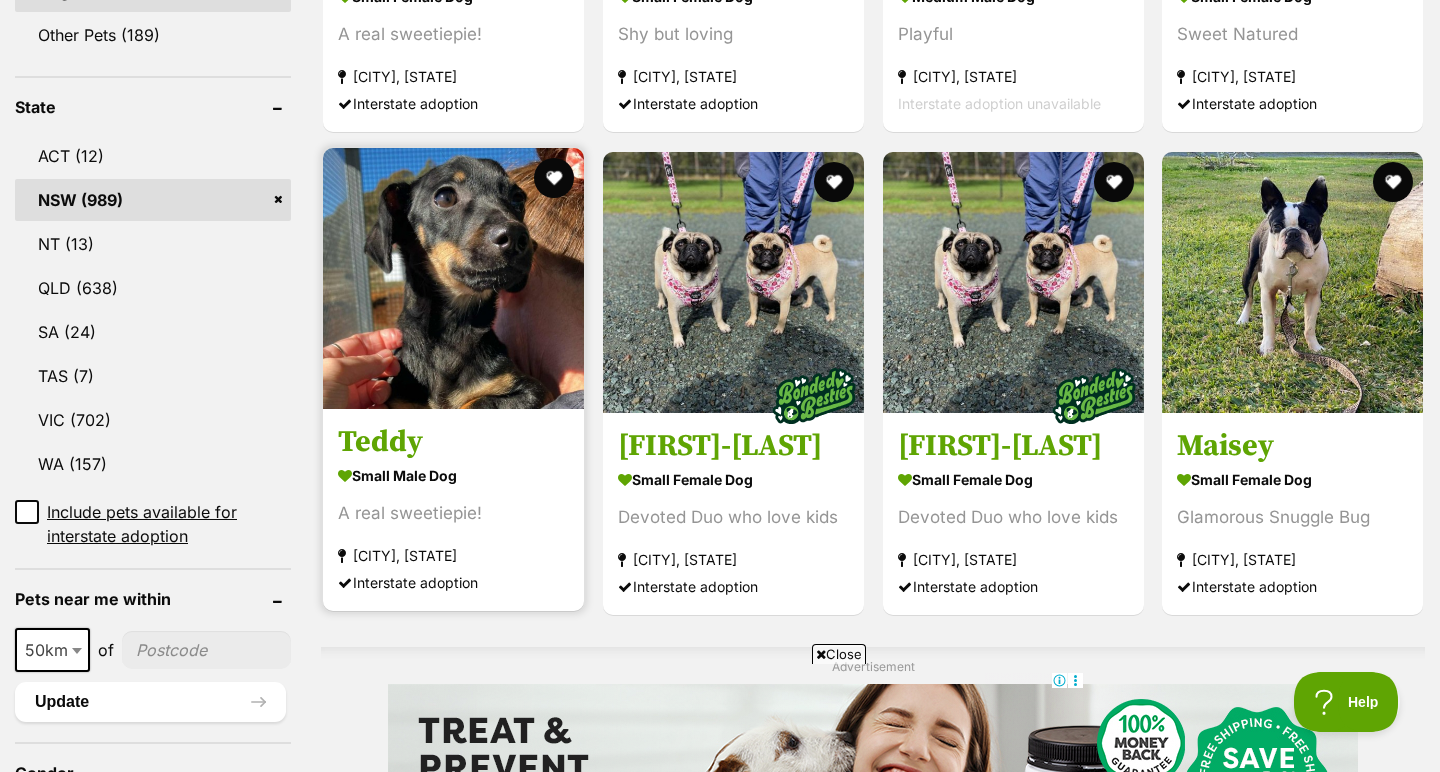click on "Teddy" at bounding box center [453, 442] 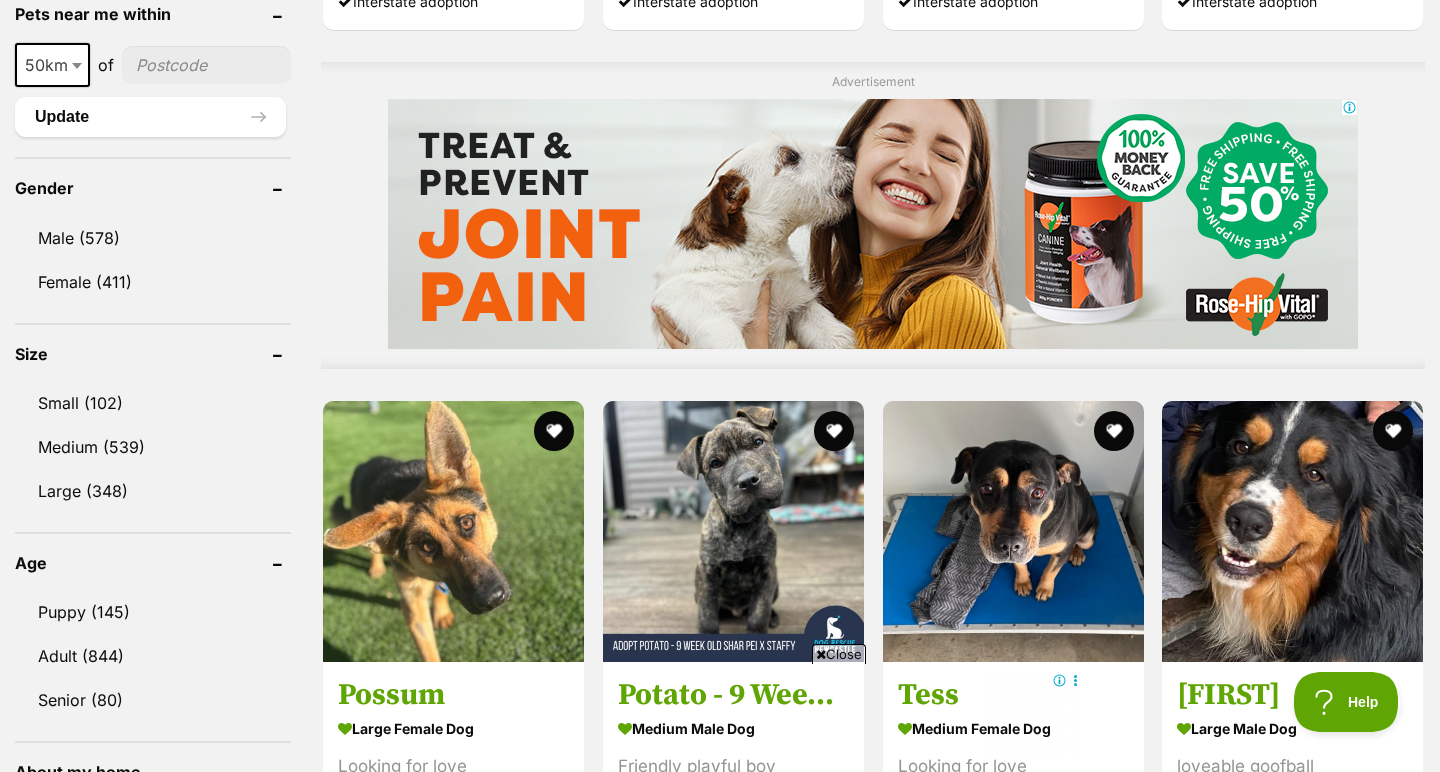 scroll, scrollTop: 1850, scrollLeft: 0, axis: vertical 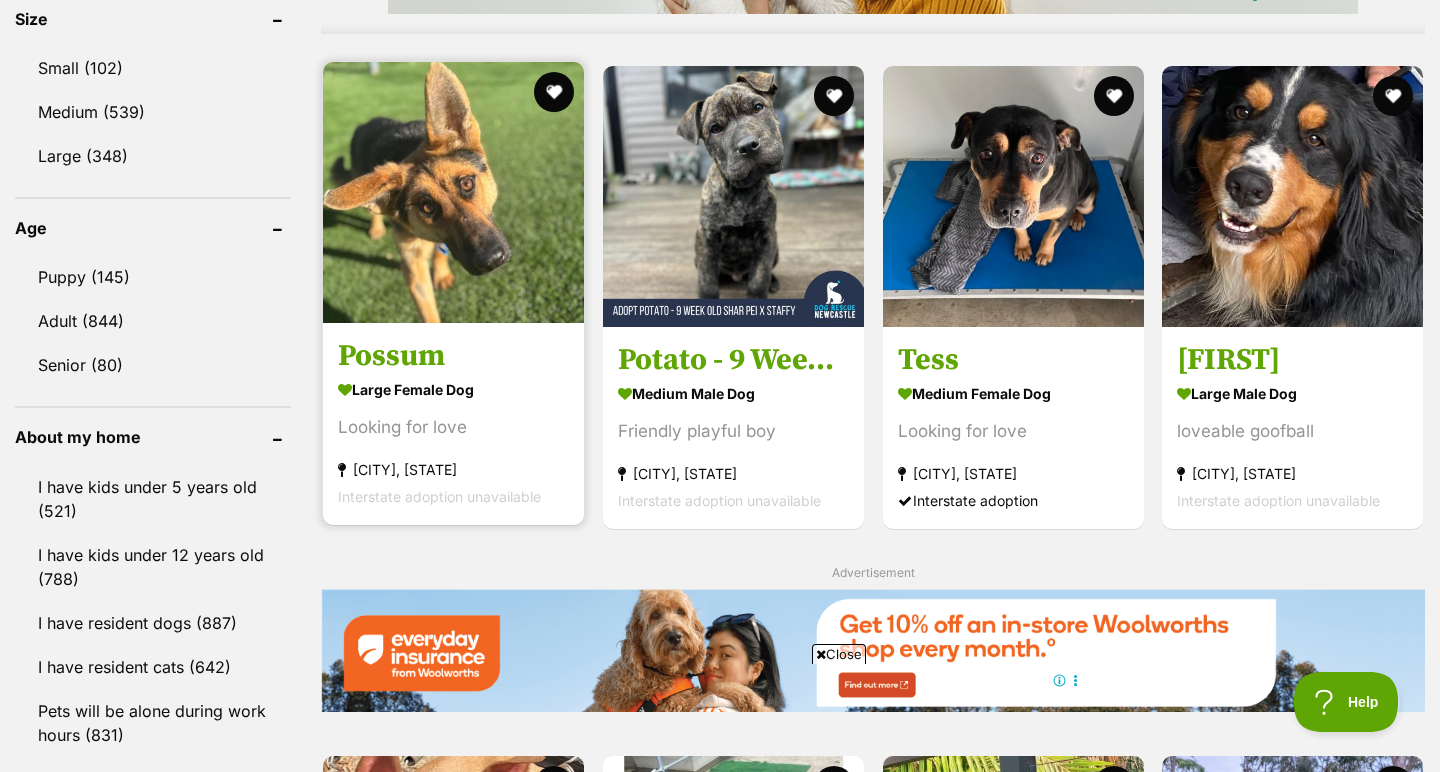 click on "large female Dog
Looking for love
Yagoona West, NSW
Interstate adoption unavailable" at bounding box center (453, 442) 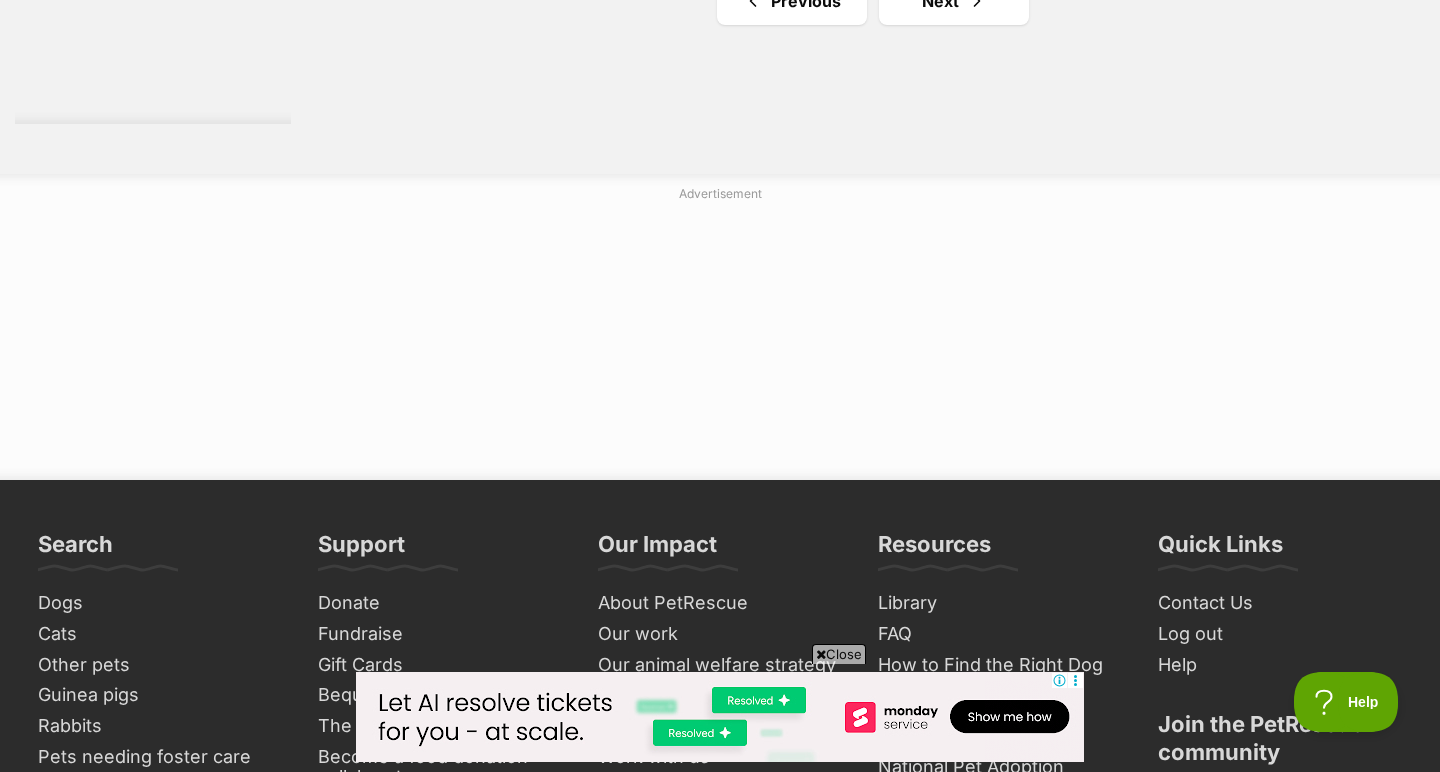 scroll, scrollTop: 4022, scrollLeft: 0, axis: vertical 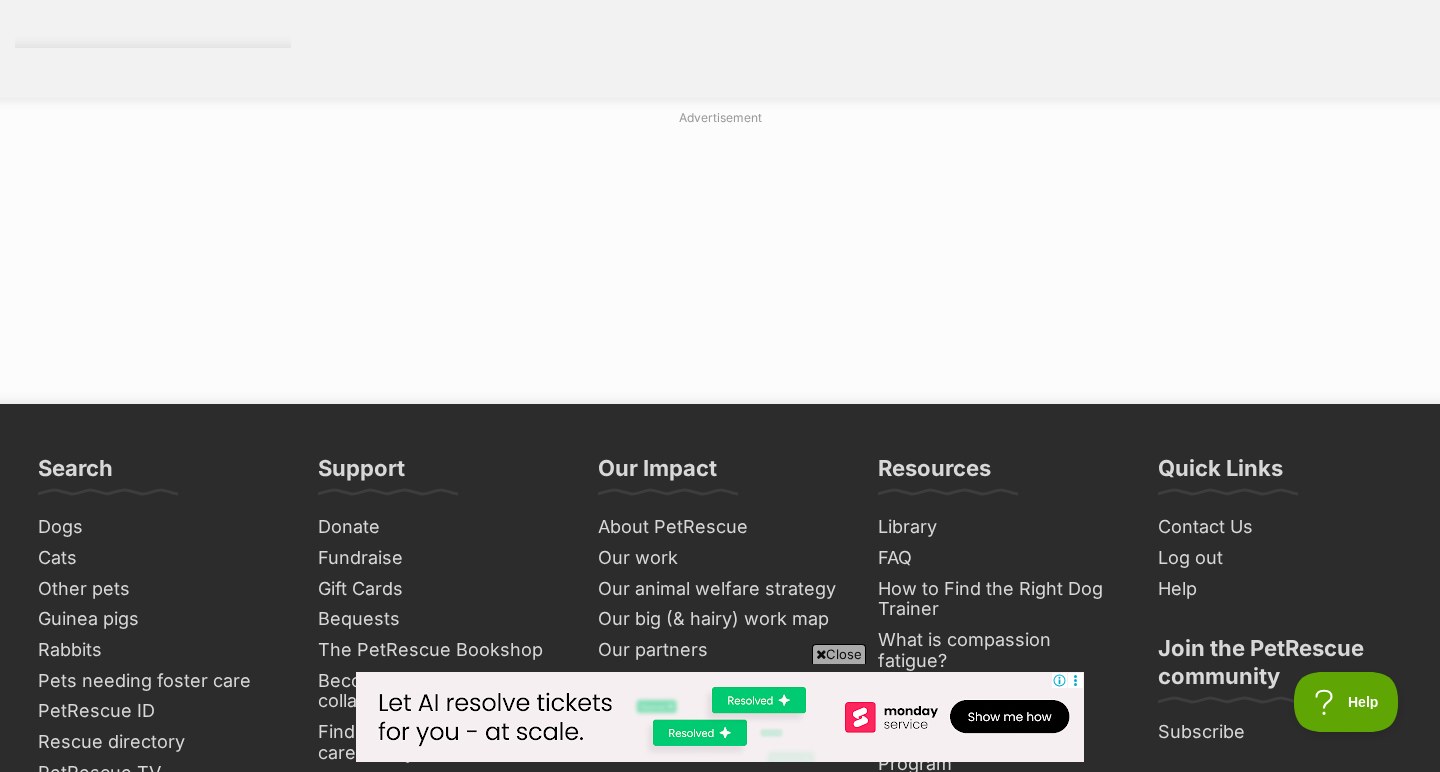 click on "Next" at bounding box center (954, -75) 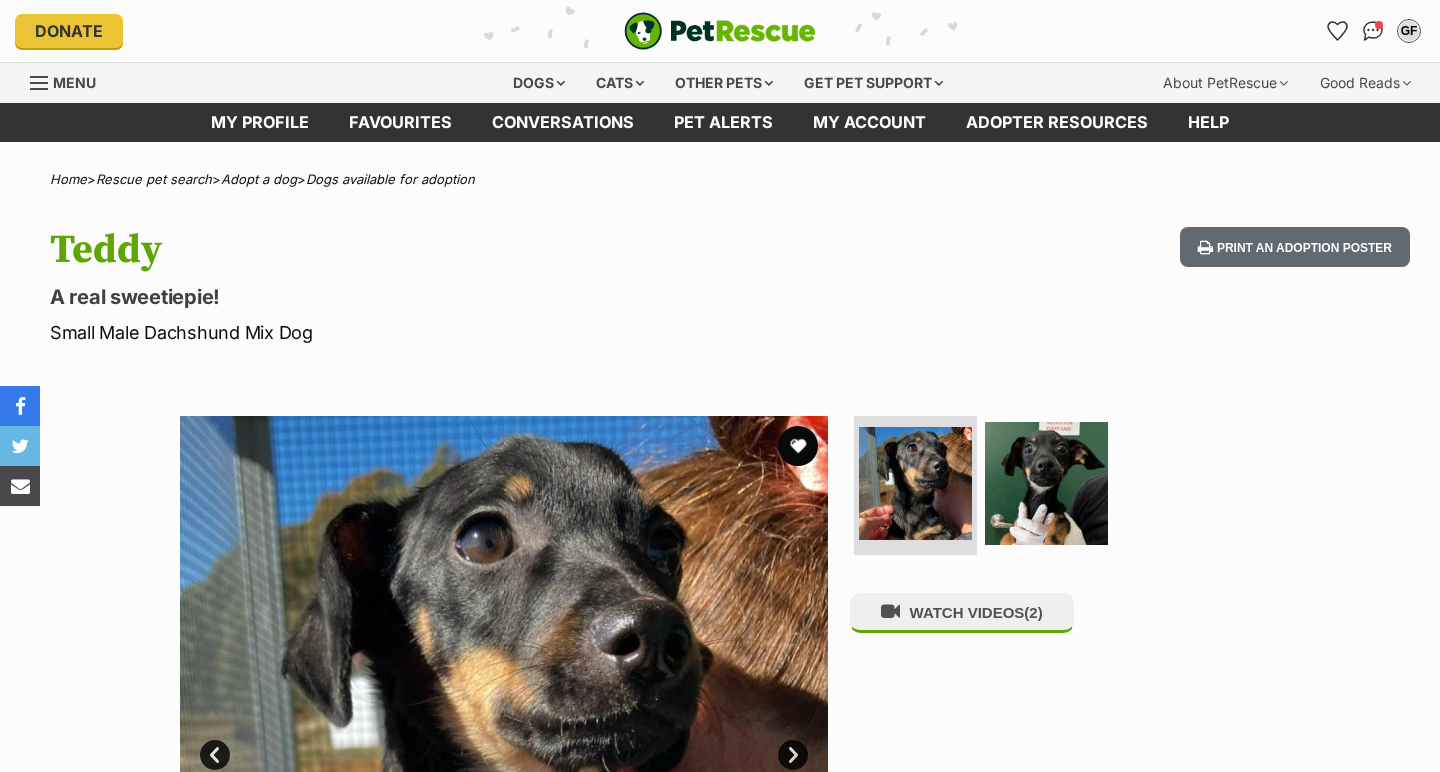 scroll, scrollTop: 0, scrollLeft: 0, axis: both 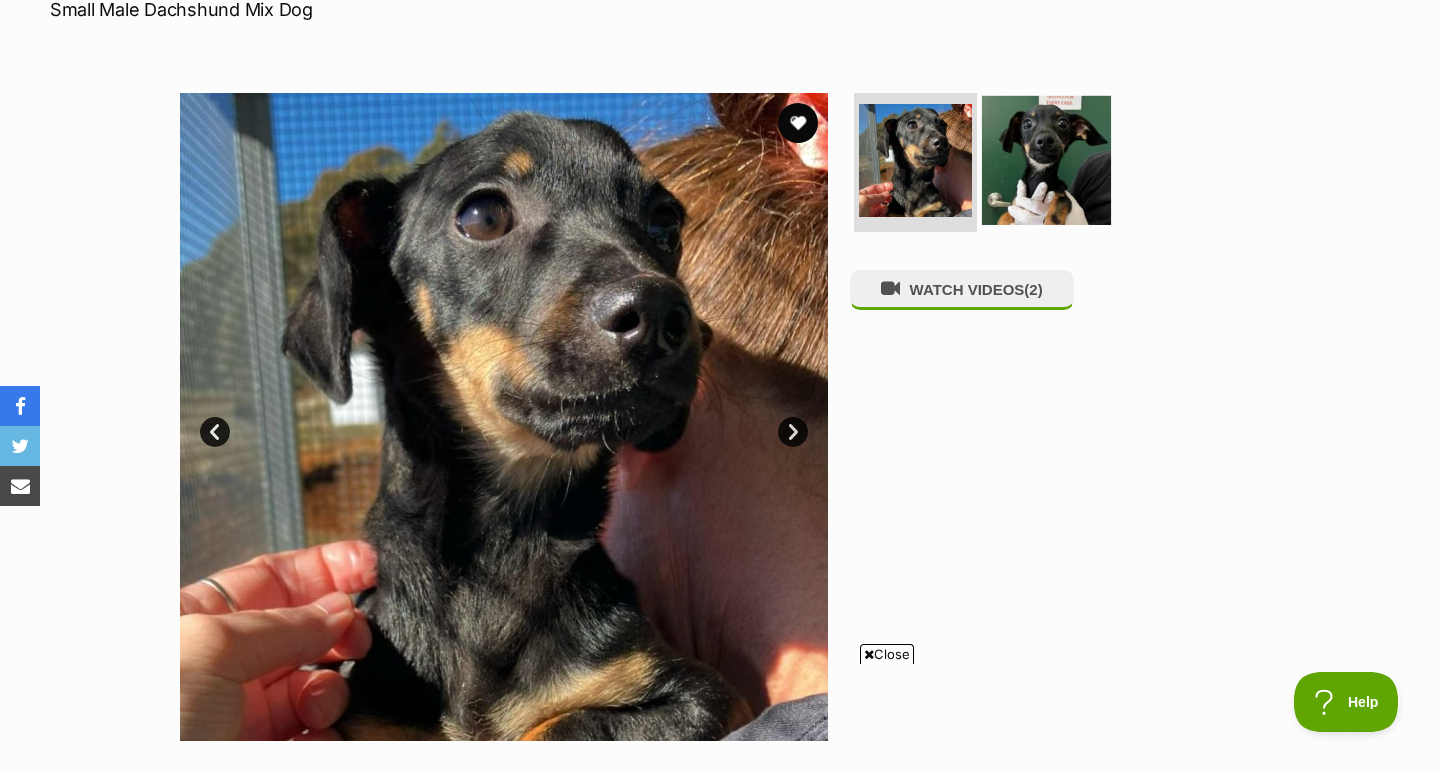 click at bounding box center (1046, 159) 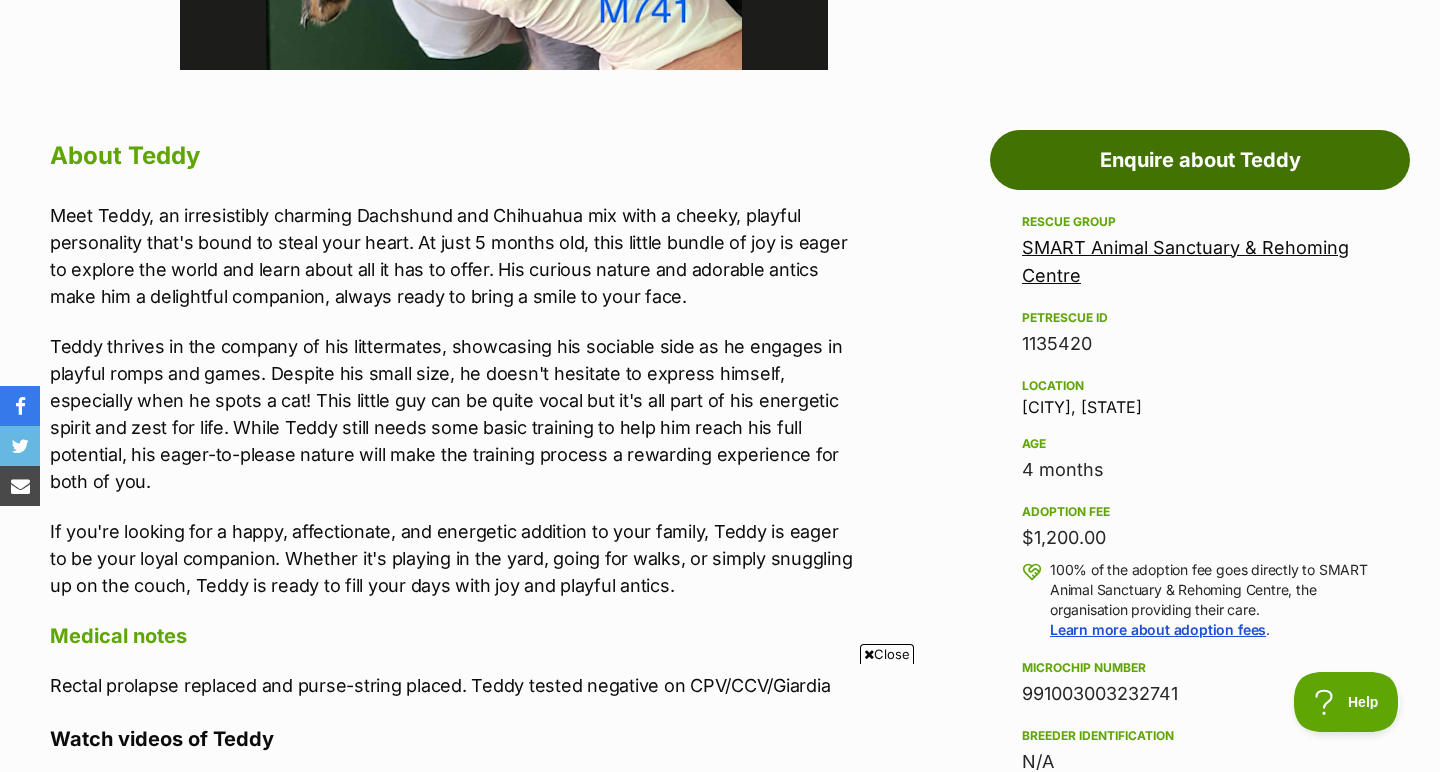 scroll, scrollTop: 995, scrollLeft: 0, axis: vertical 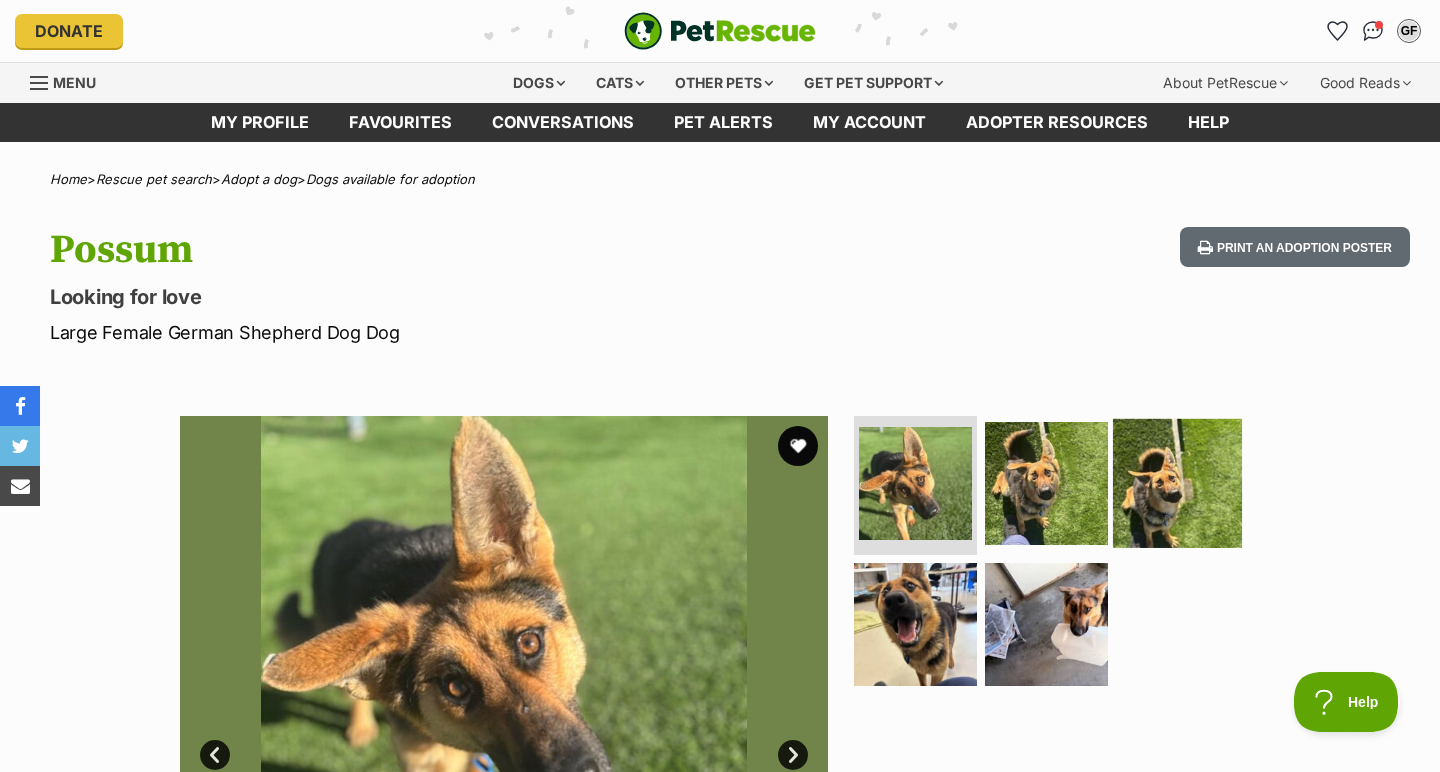 click at bounding box center (1177, 482) 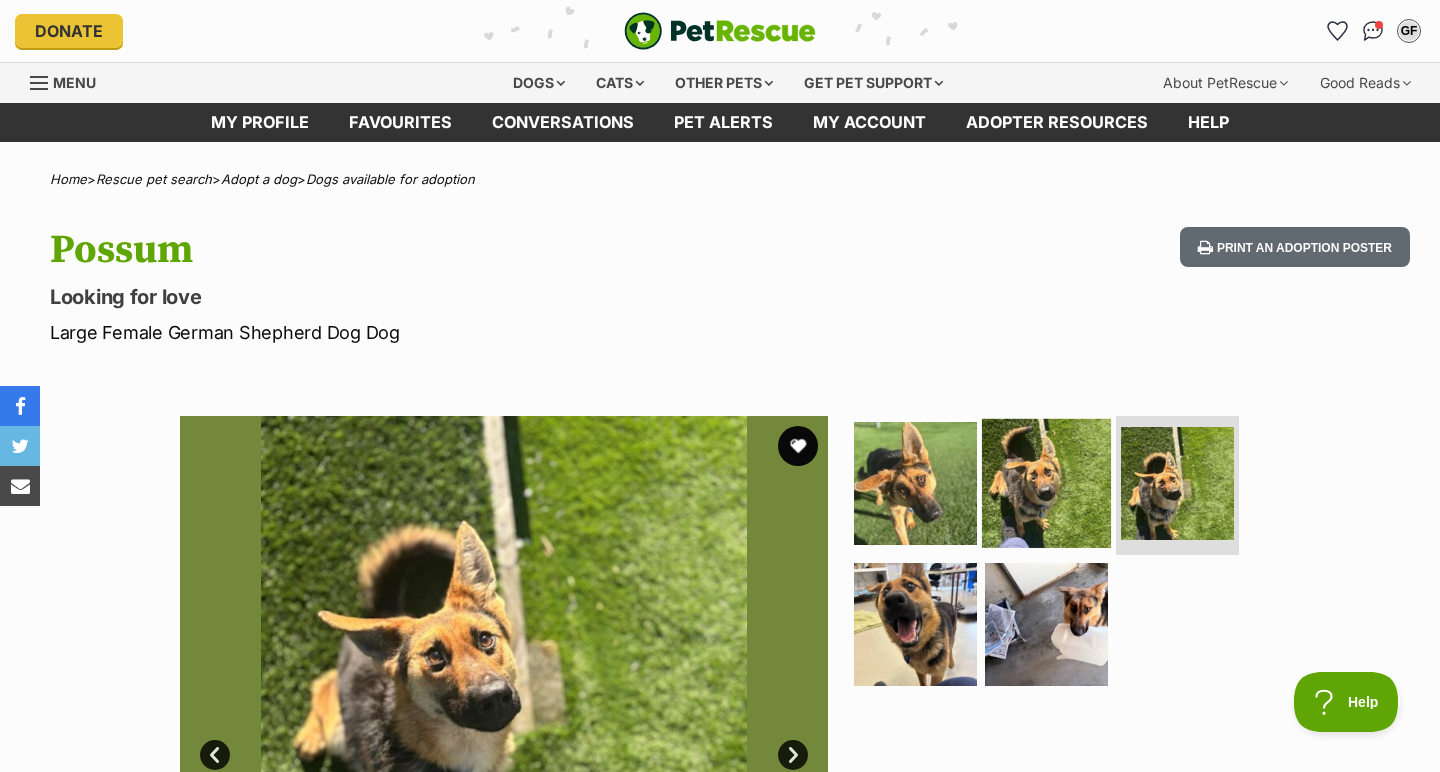 scroll, scrollTop: 0, scrollLeft: 0, axis: both 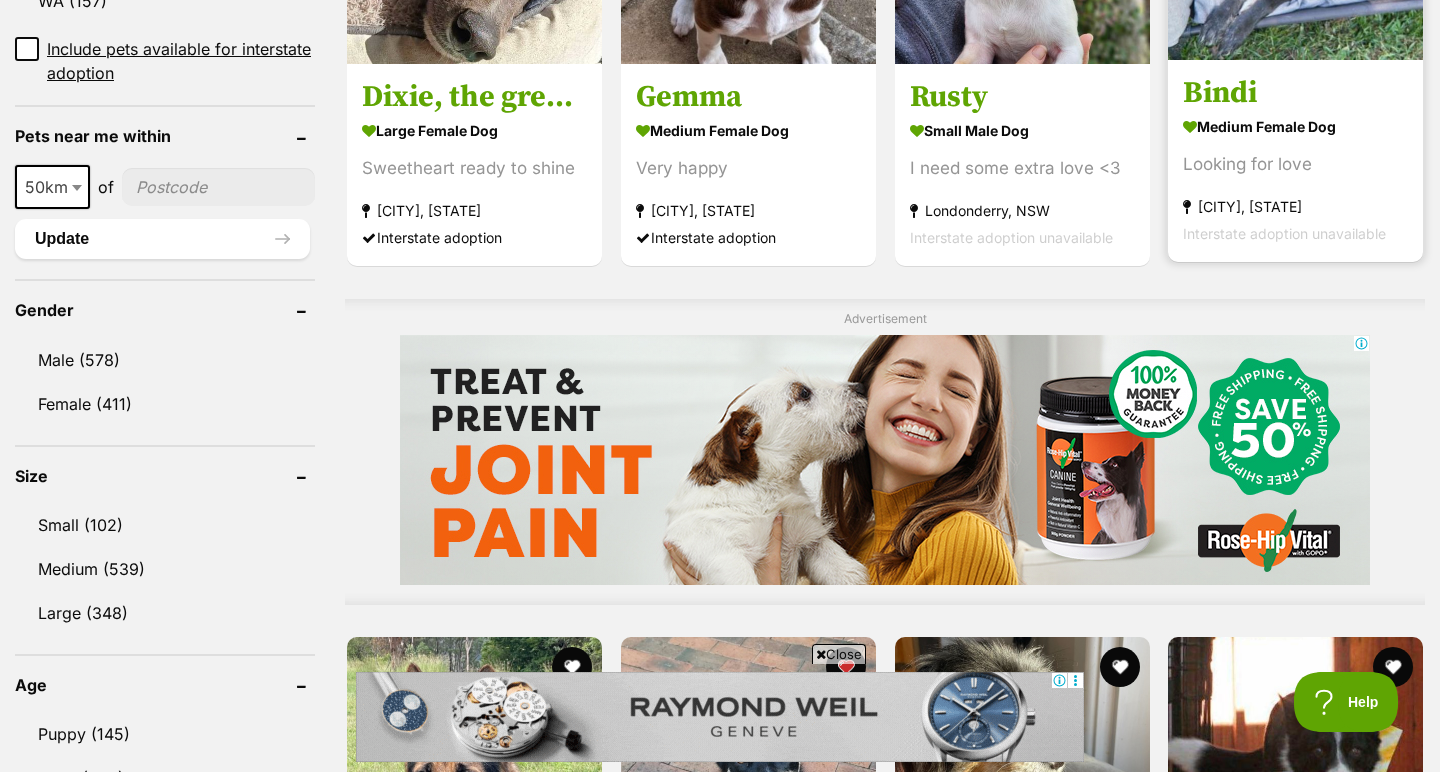 click on "Lane Cove North, NSW" at bounding box center [1295, 207] 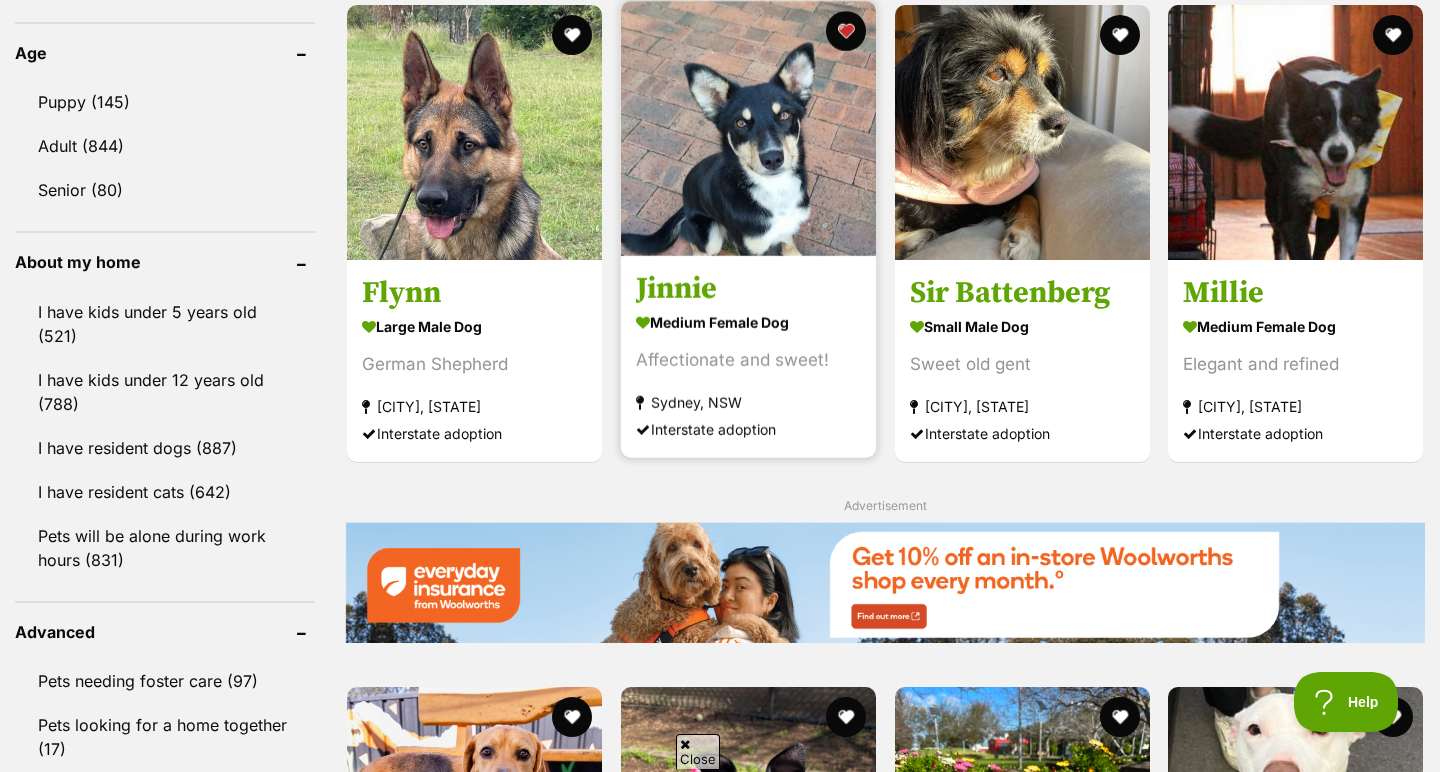 scroll, scrollTop: 0, scrollLeft: 0, axis: both 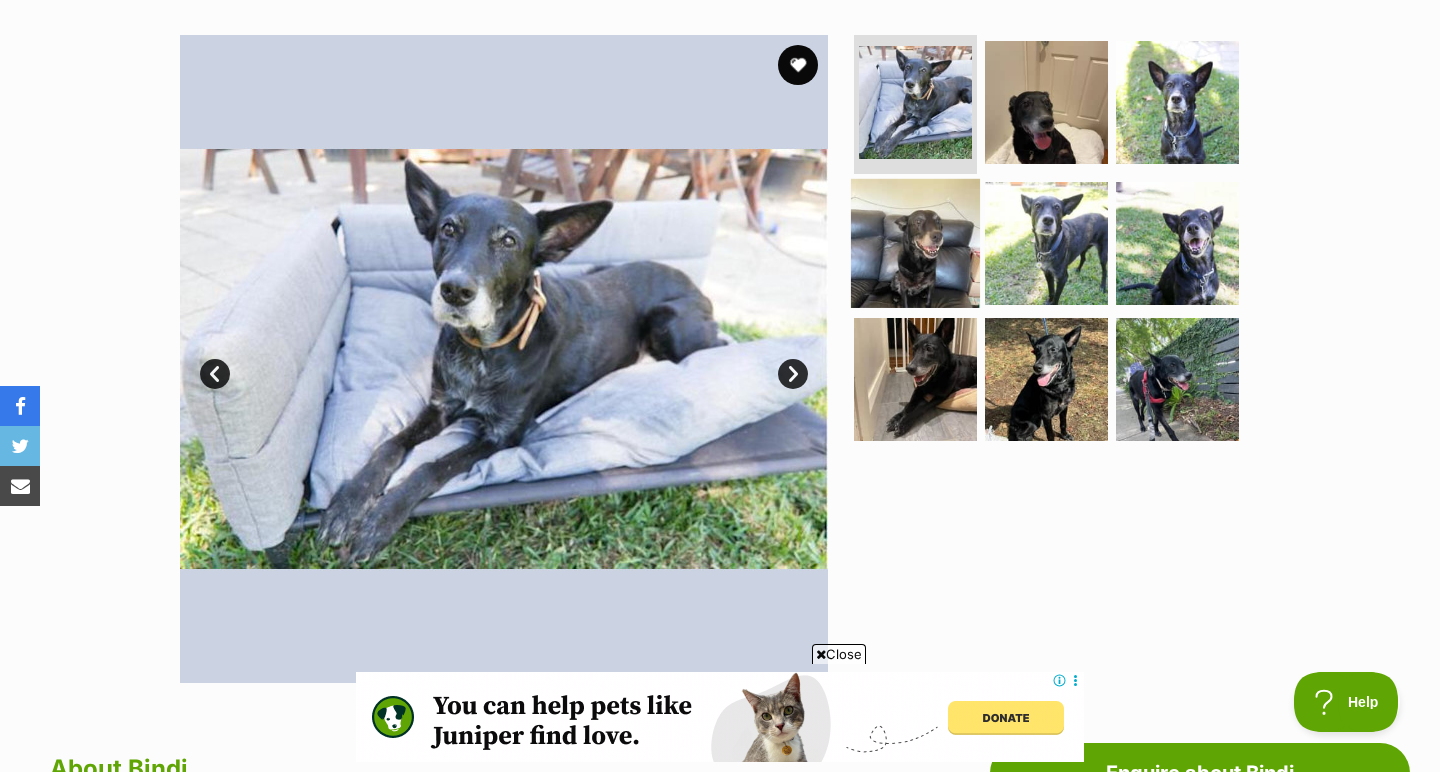 click at bounding box center [915, 243] 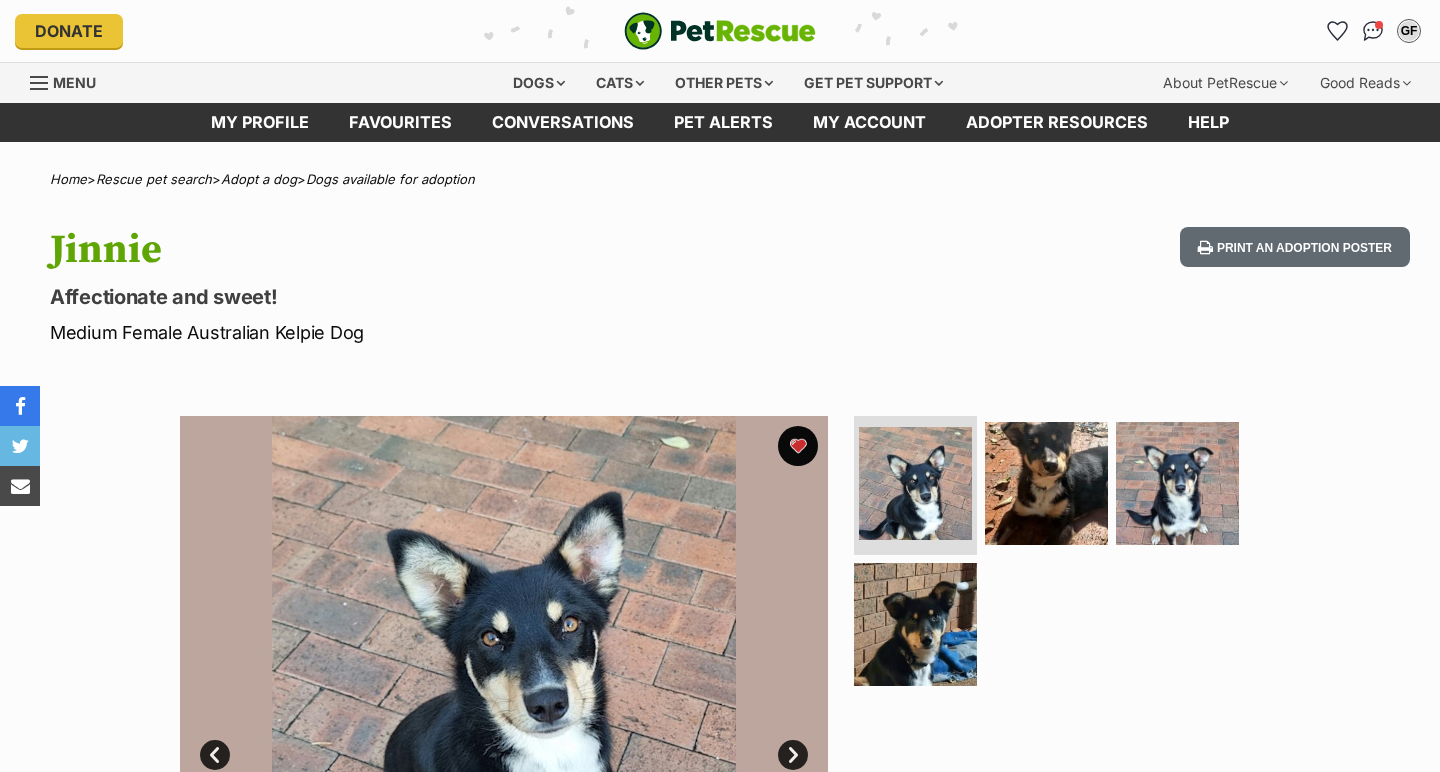 scroll, scrollTop: 247, scrollLeft: 0, axis: vertical 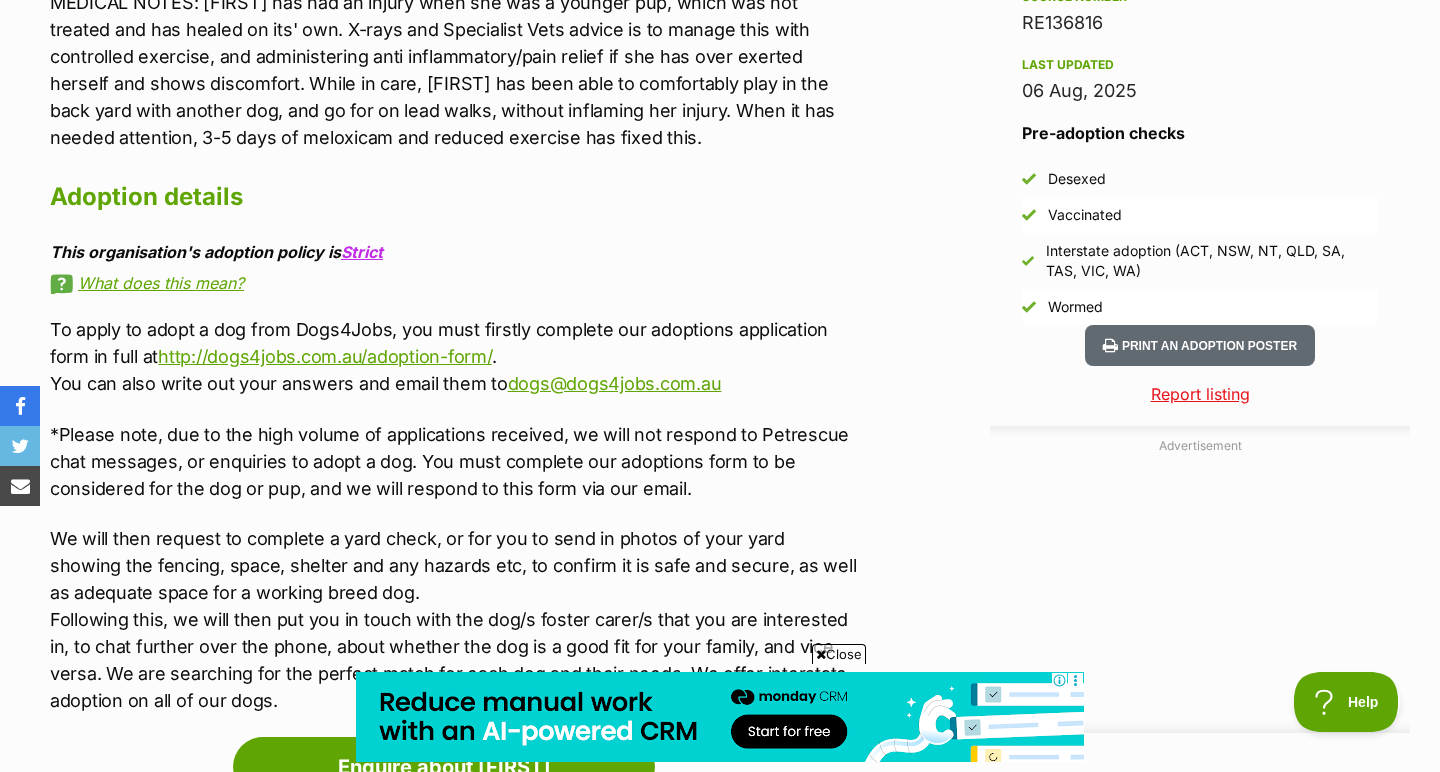 click on "Enquire about [FIRST]
Find available pets like this!
Pet Circle,
new besties deserve the best prices
Price beat!
Lean more
Proud partner of PetRescue
(Links to external site, opens in new tab)" at bounding box center [444, 831] 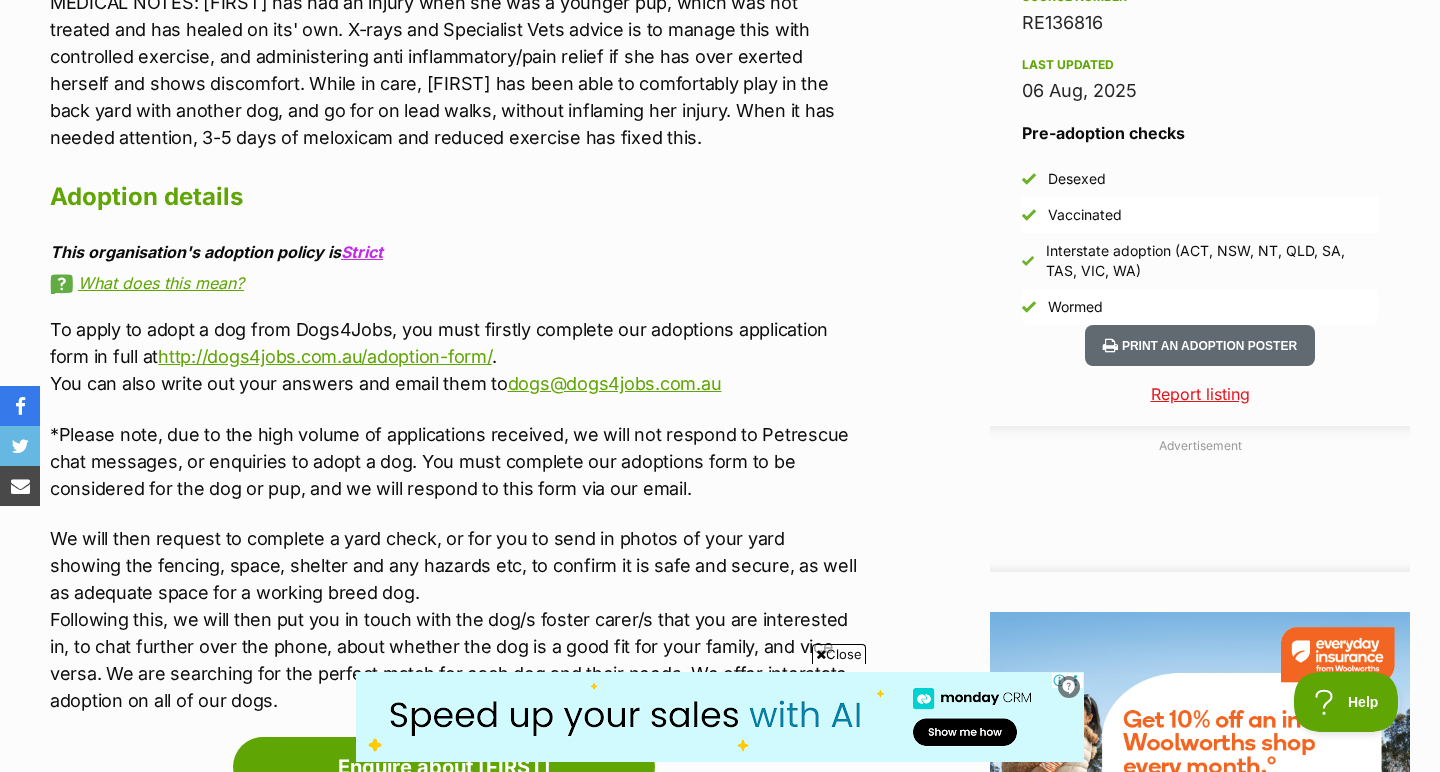 scroll, scrollTop: 0, scrollLeft: 0, axis: both 